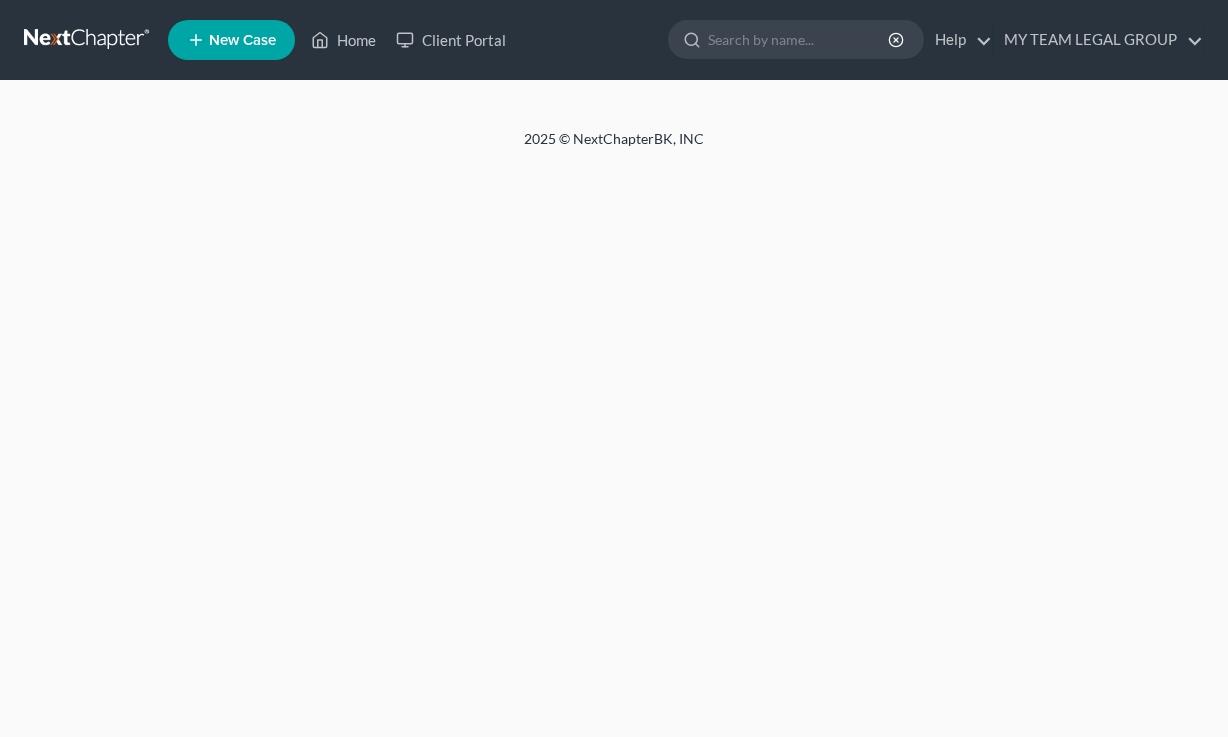scroll, scrollTop: 0, scrollLeft: 0, axis: both 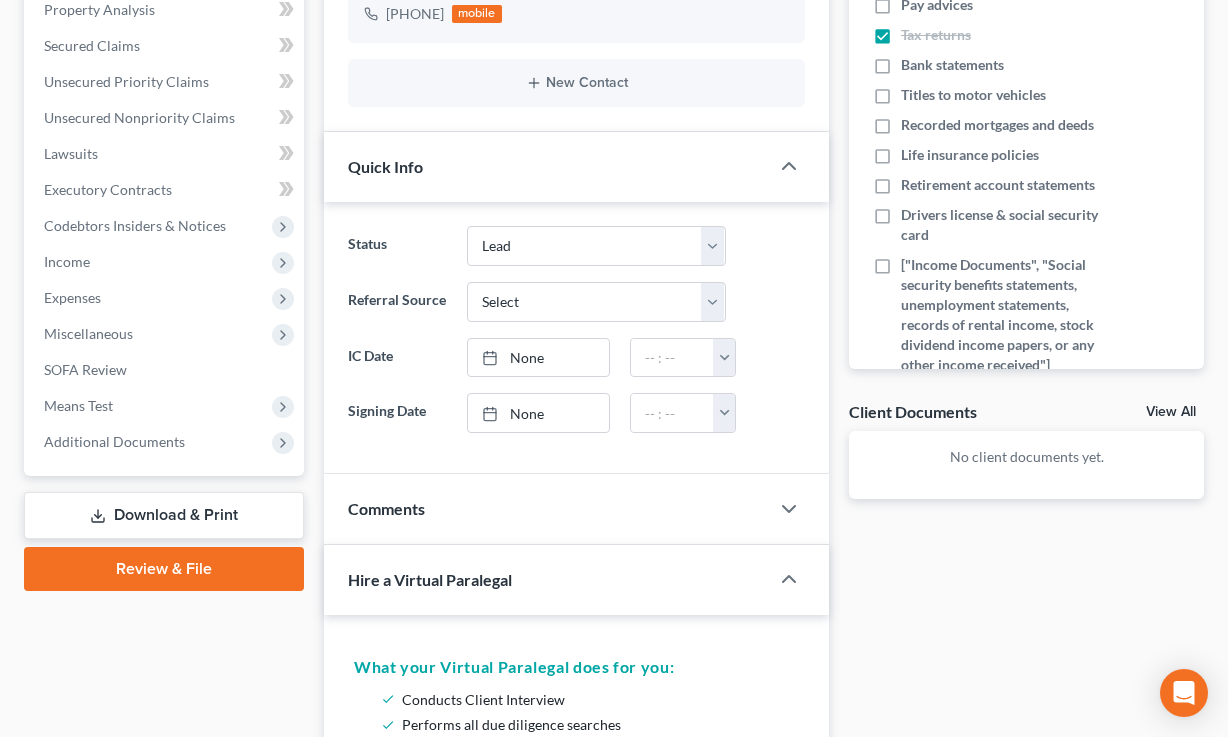 click on "Review & File" at bounding box center (164, 569) 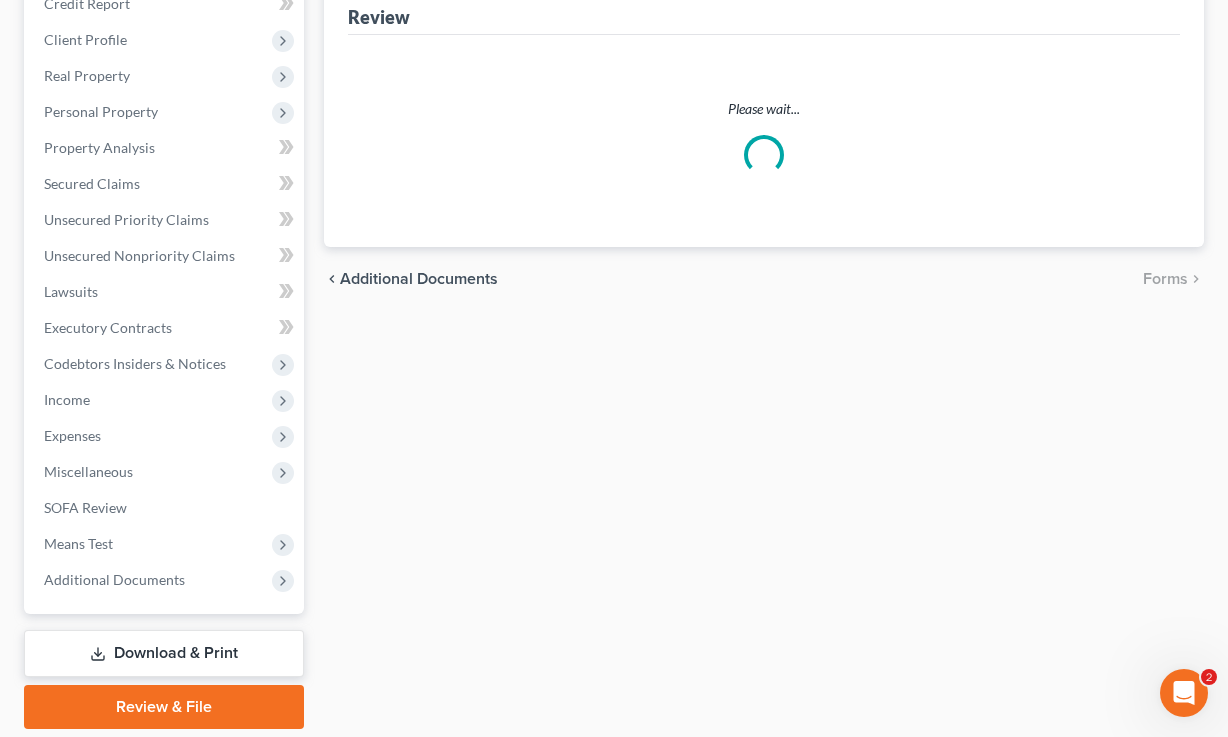 scroll, scrollTop: 0, scrollLeft: 0, axis: both 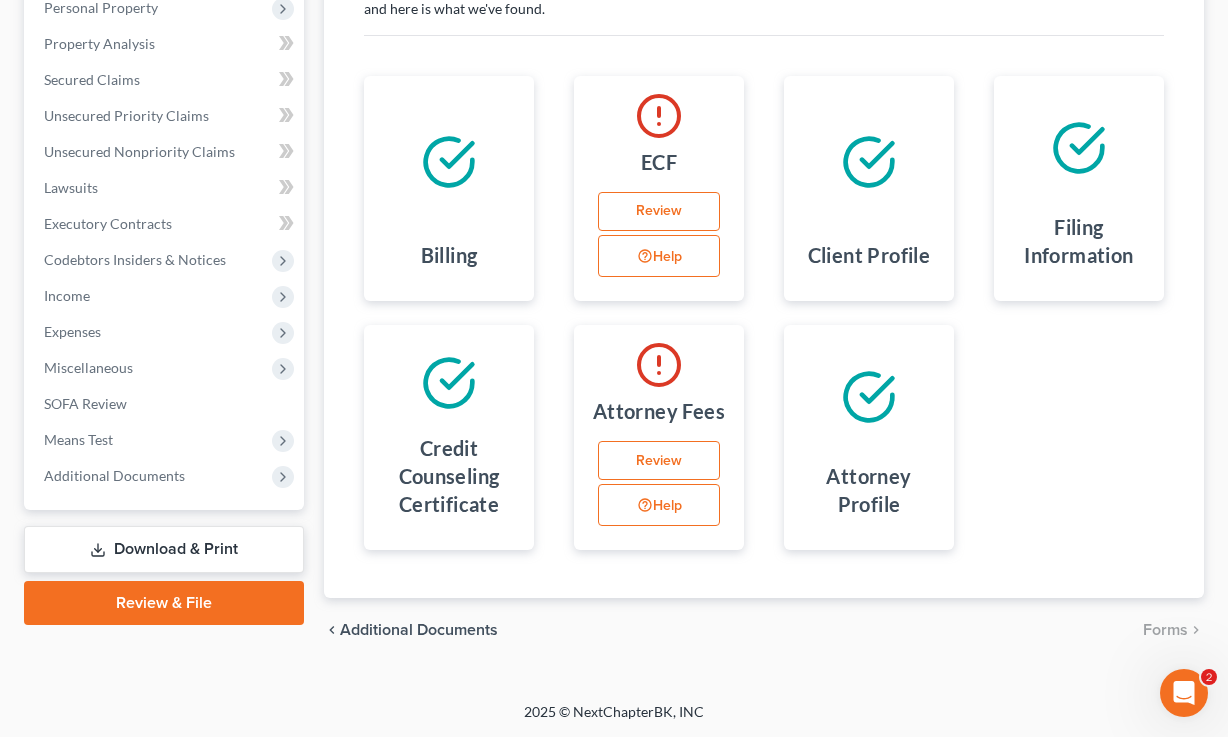 click on "Download & Print" at bounding box center (164, 549) 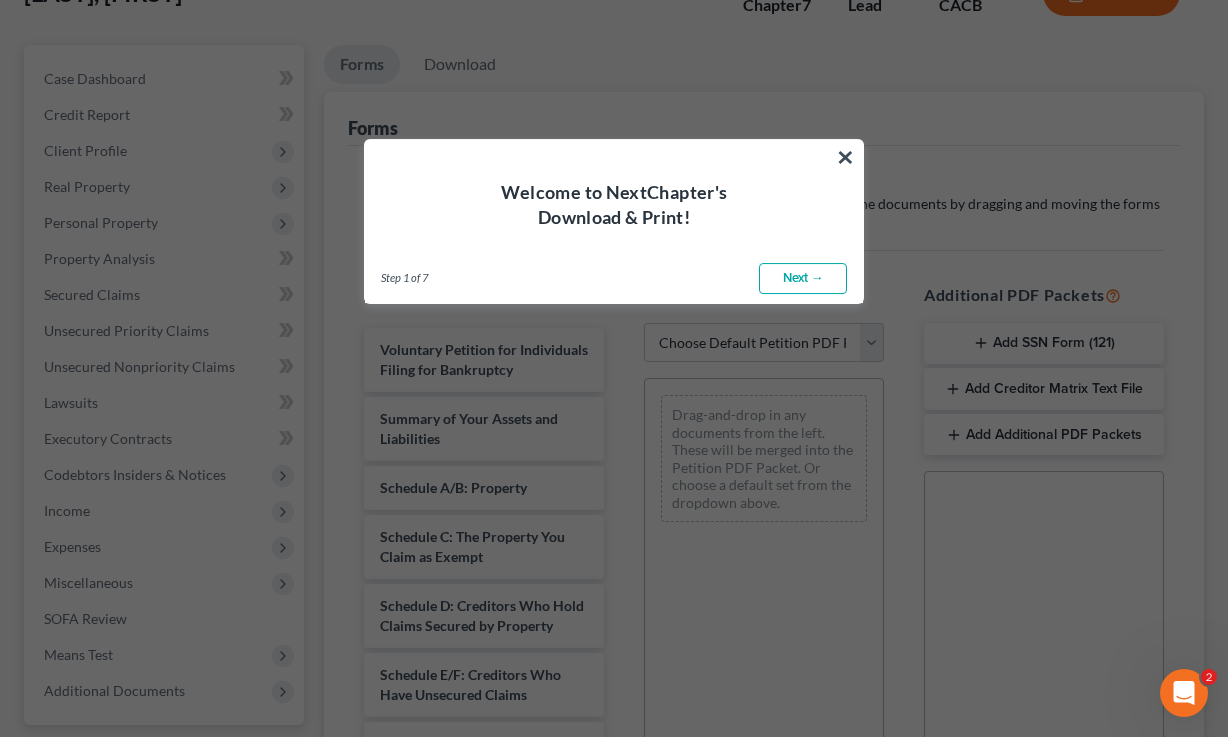 scroll, scrollTop: 0, scrollLeft: 0, axis: both 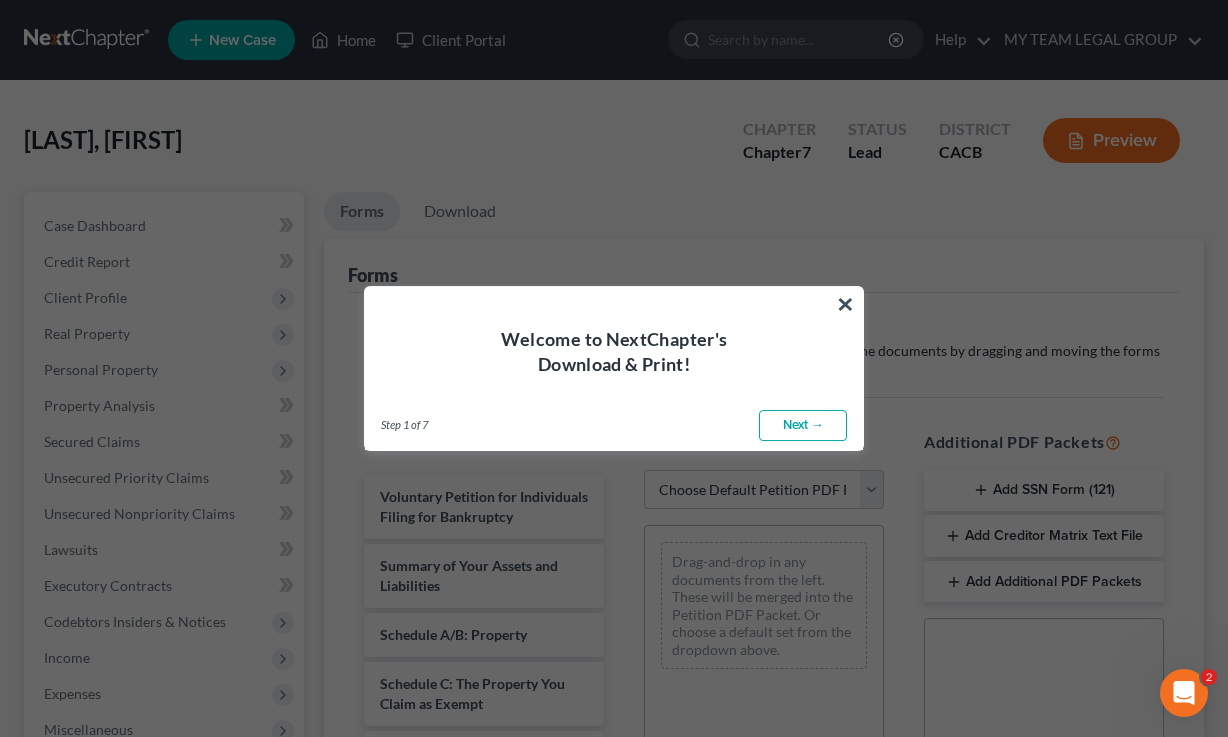 click on "×" at bounding box center (845, 304) 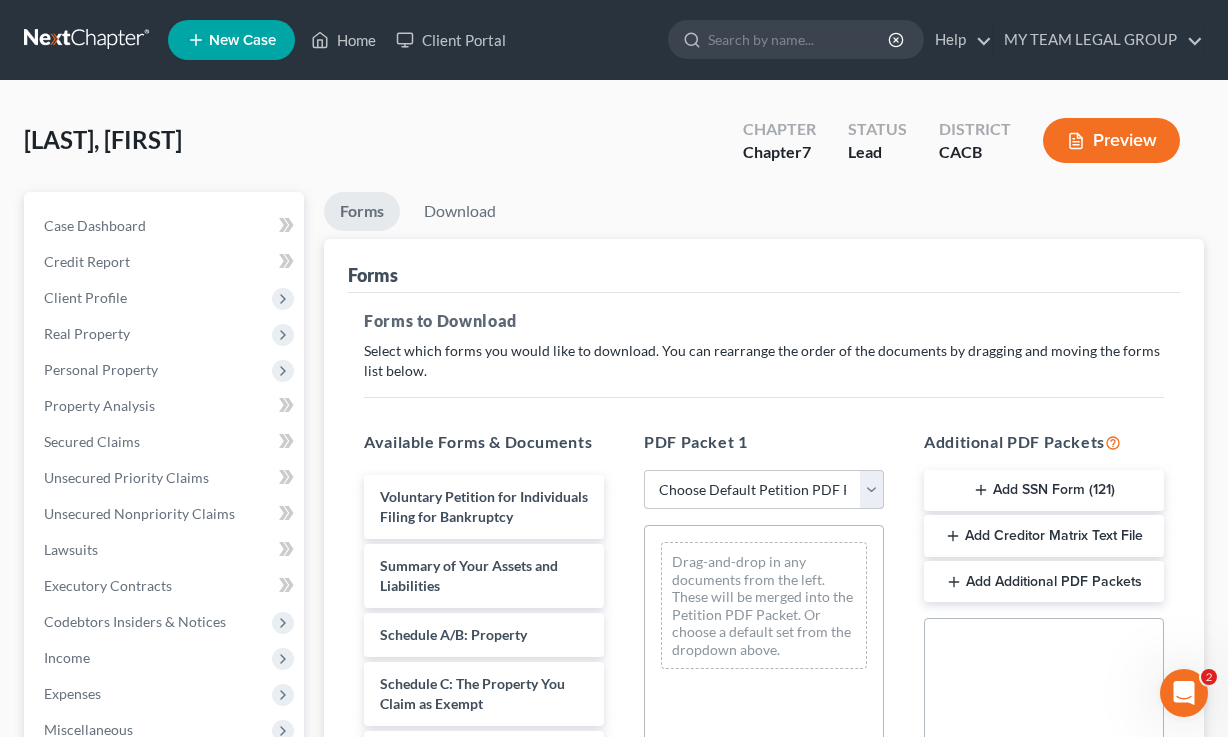 click on "Choose Default Petition PDF Packet Complete Bankruptcy Petition (all forms and schedules) Emergency Filing Forms (Petition and Creditor List Only) Amended Forms Signature Pages Only" at bounding box center [764, 490] 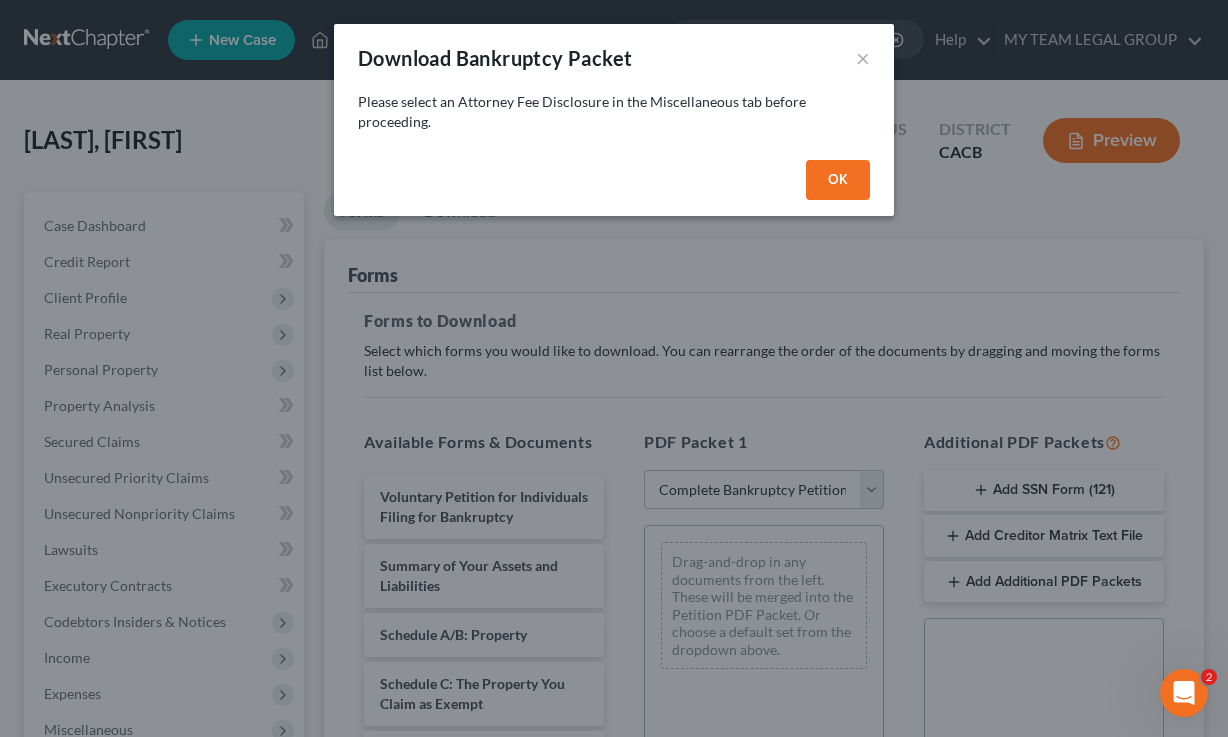 click on "Download Bankruptcy Packet
×" at bounding box center [614, 58] 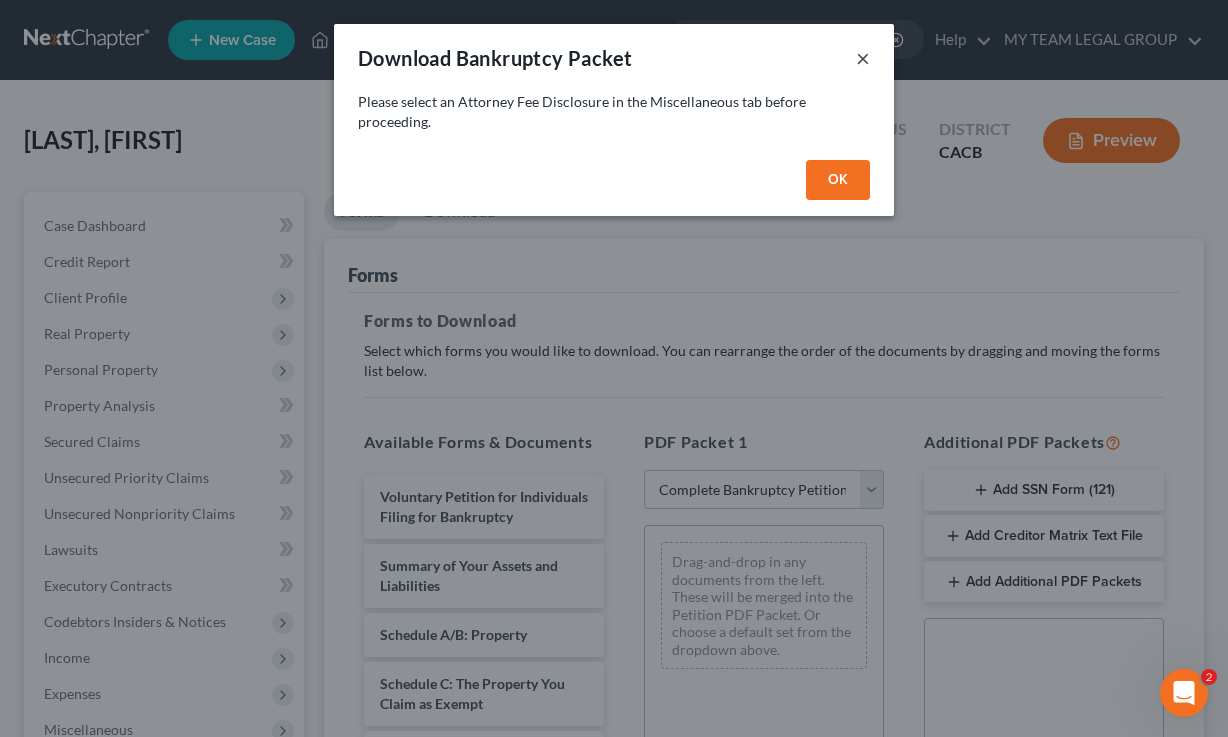 click on "×" at bounding box center [863, 58] 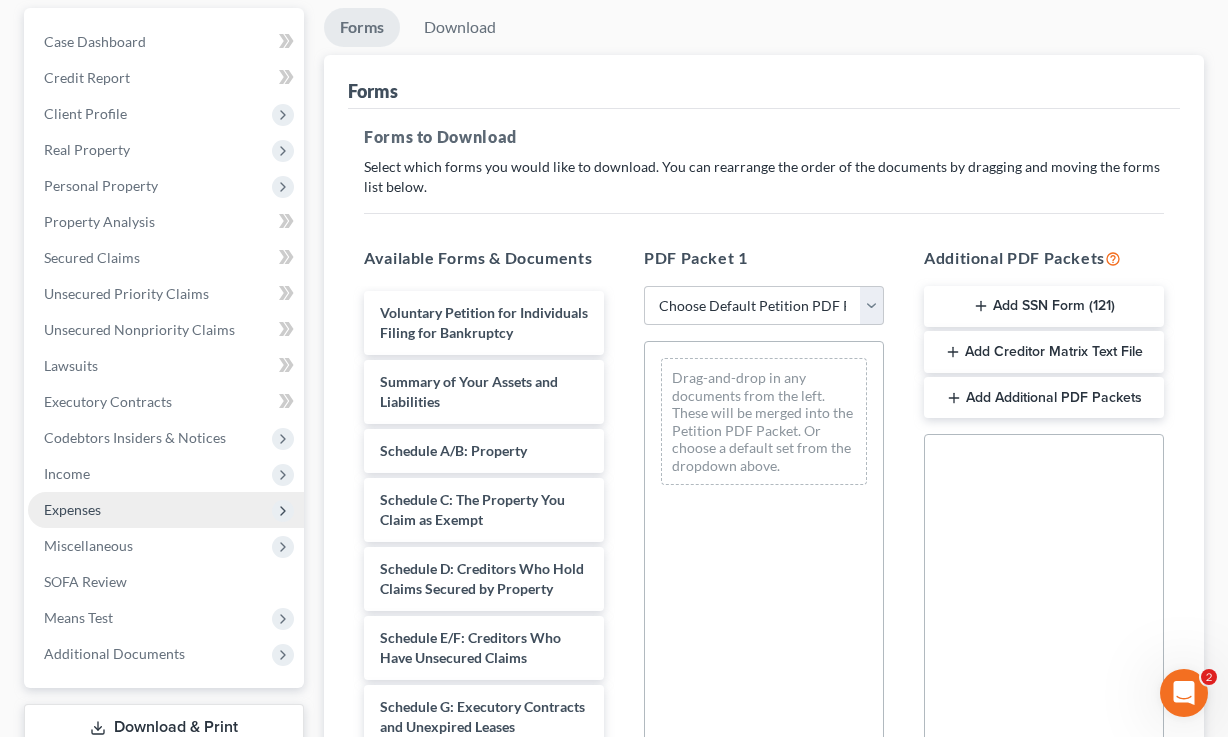scroll, scrollTop: 300, scrollLeft: 0, axis: vertical 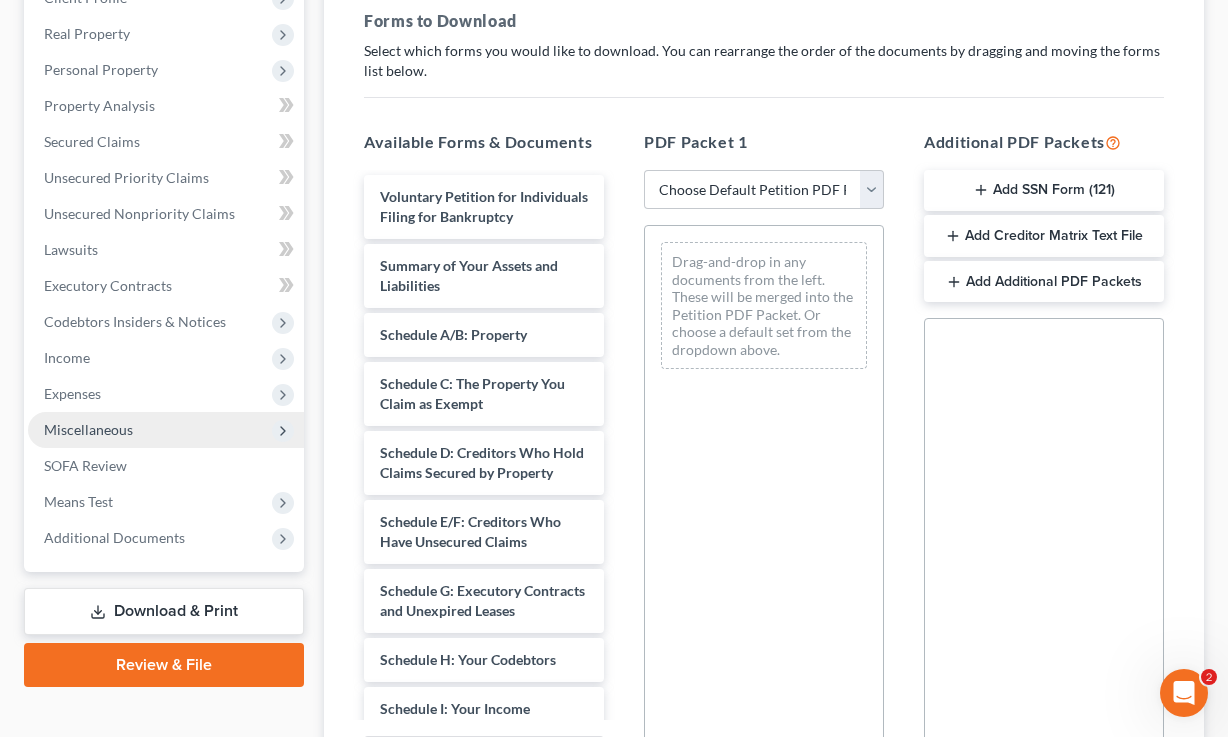 click on "Miscellaneous" at bounding box center (166, 430) 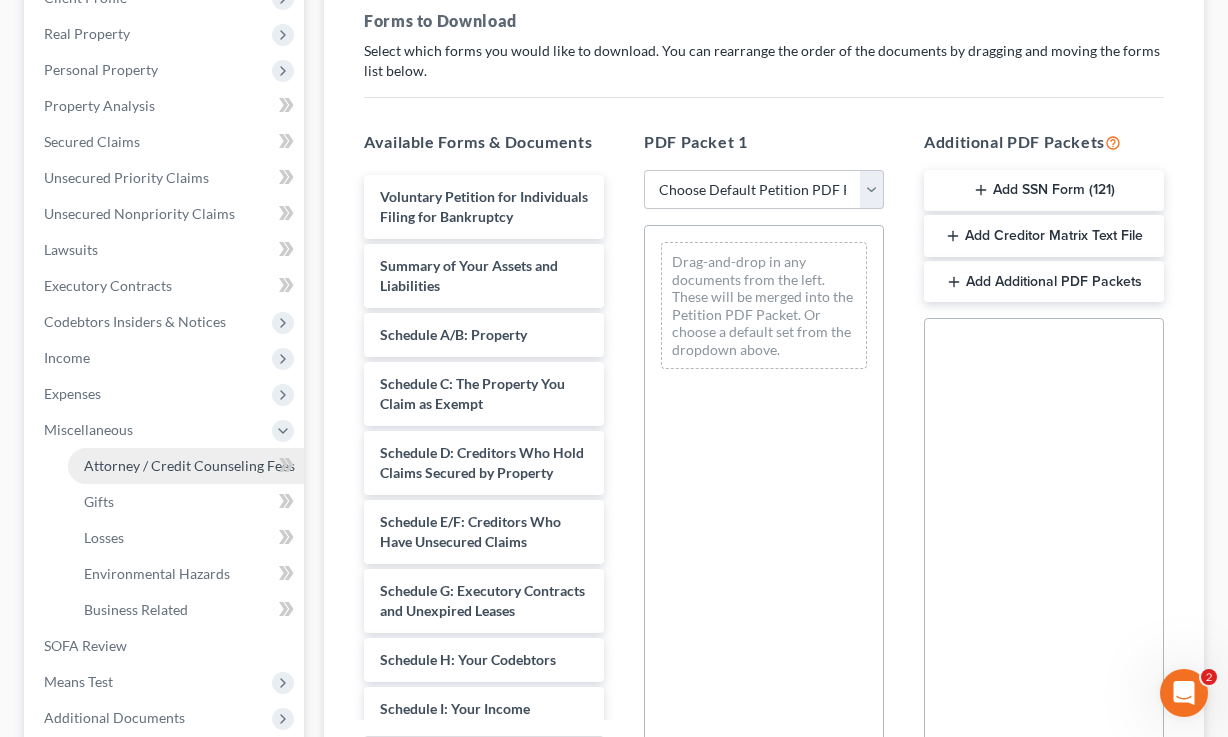 click on "Attorney / Credit Counseling Fees" at bounding box center (189, 465) 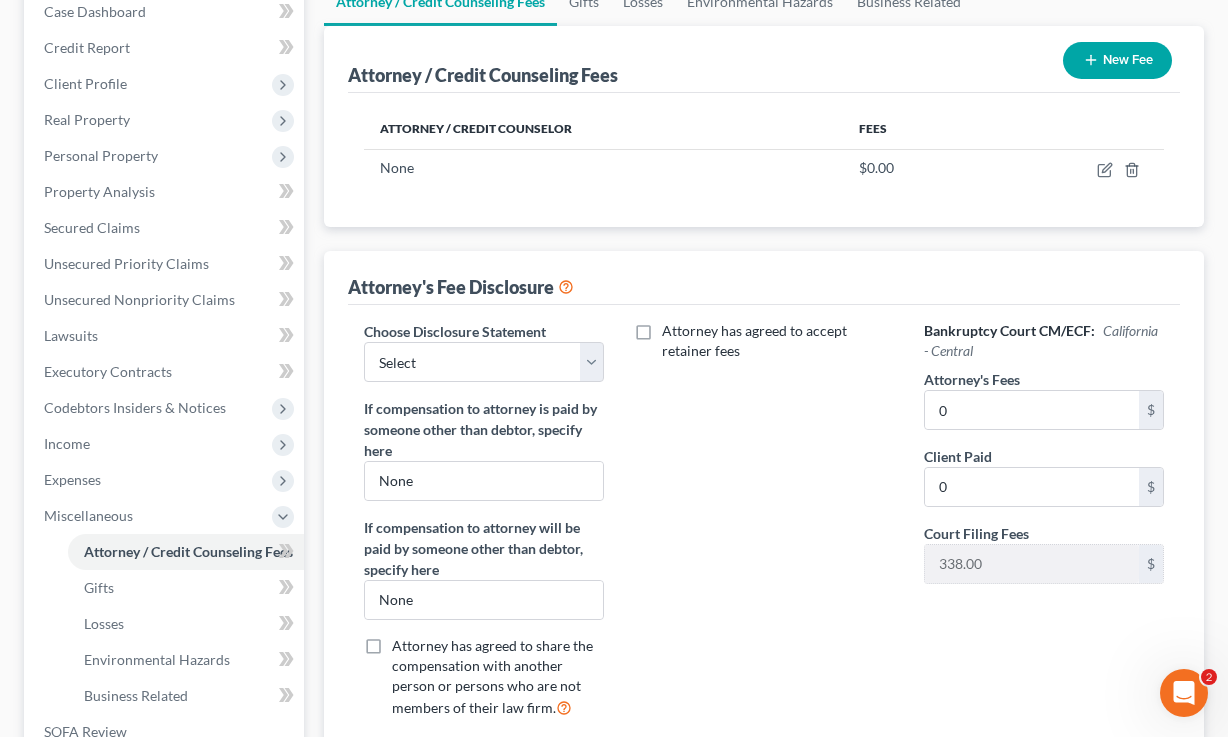 scroll, scrollTop: 230, scrollLeft: 0, axis: vertical 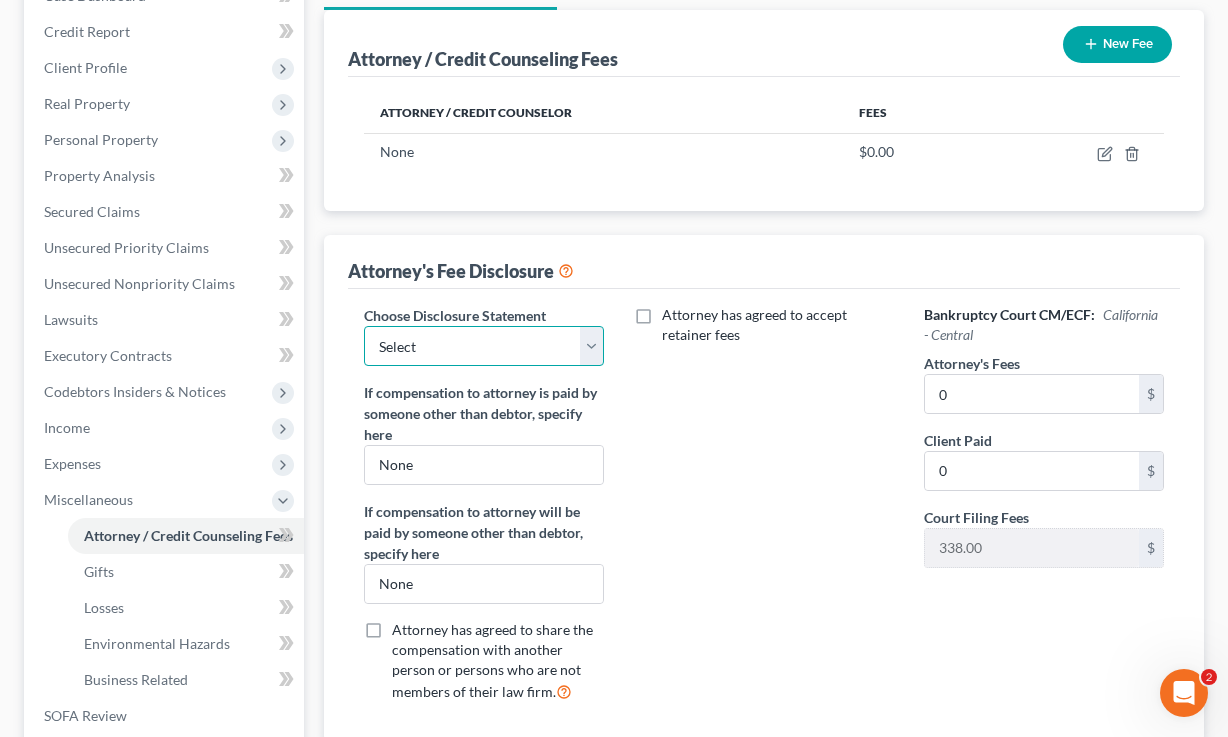 click on "Select paralegal" at bounding box center [484, 346] 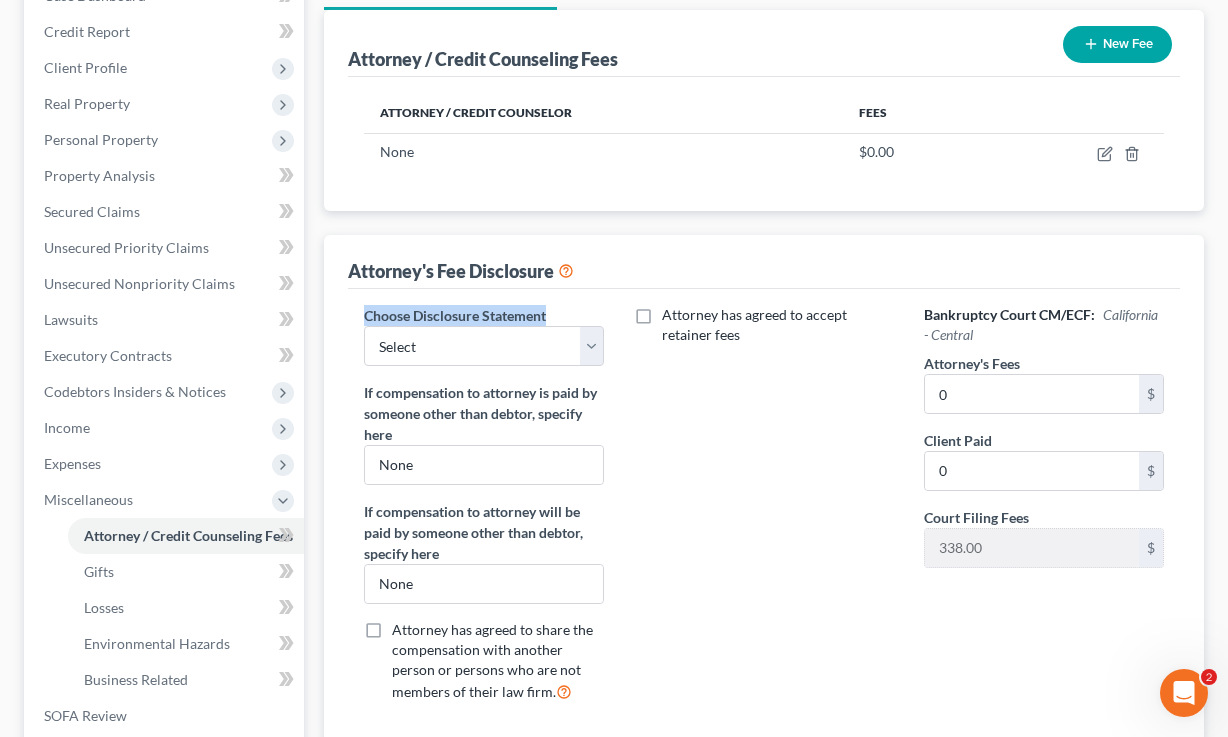 drag, startPoint x: 580, startPoint y: 309, endPoint x: 368, endPoint y: 307, distance: 212.00943 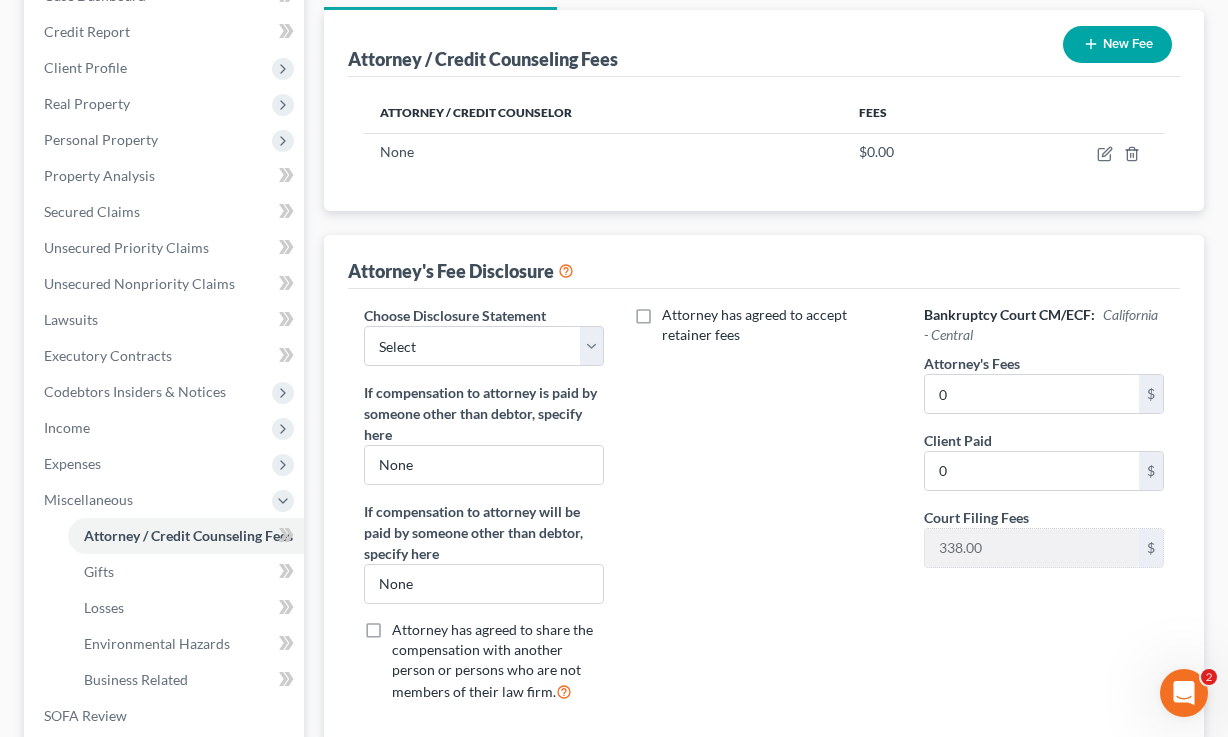 click on "Choose Disclosure Statement" at bounding box center [455, 315] 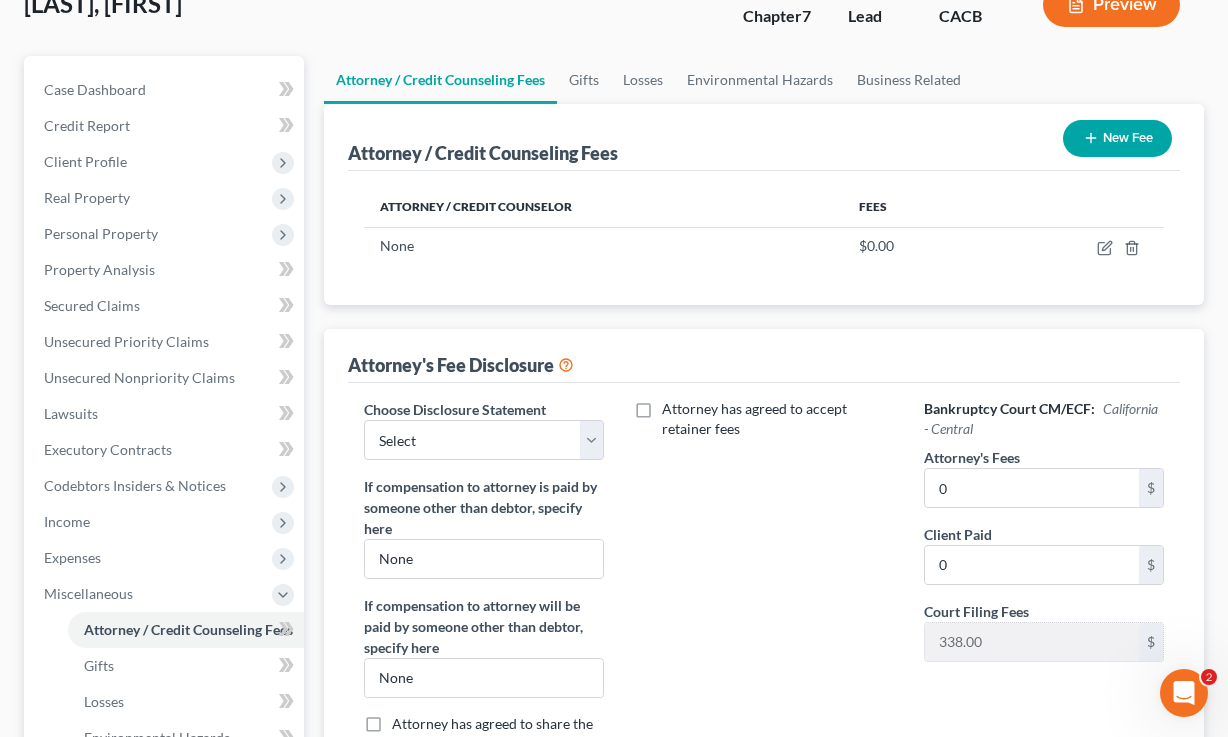 scroll, scrollTop: 256, scrollLeft: 0, axis: vertical 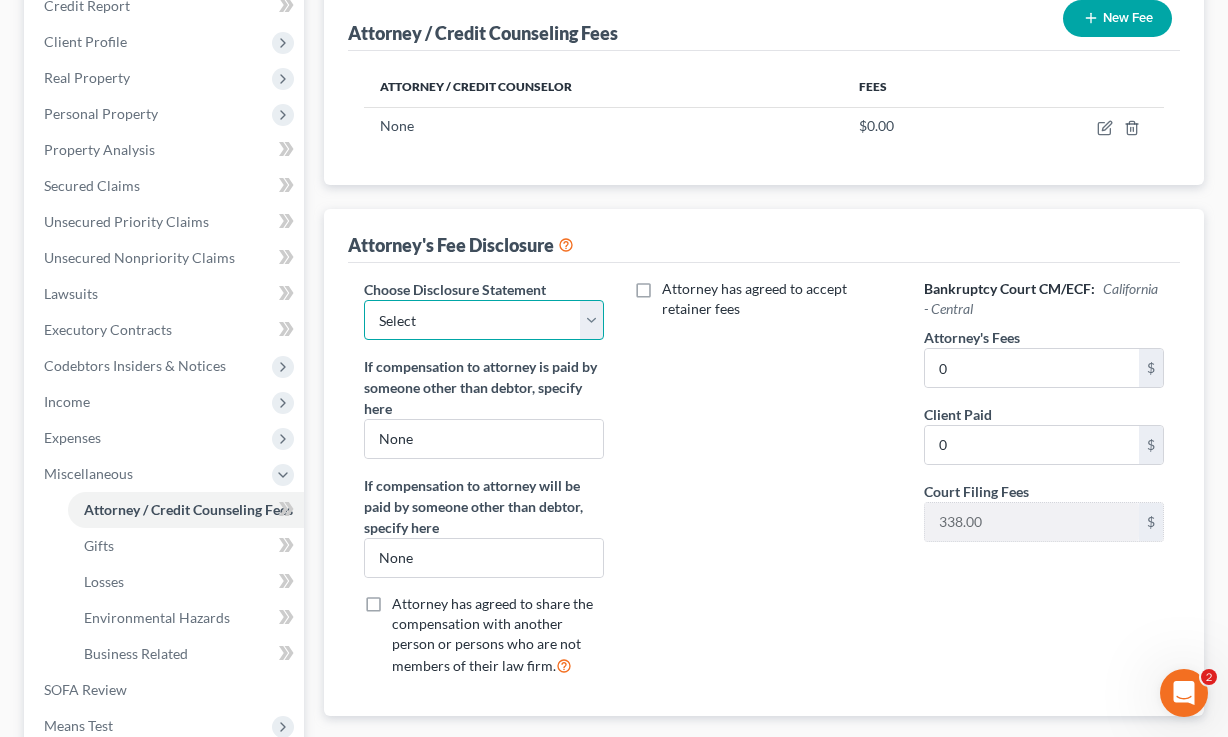 click on "Select paralegal" at bounding box center (484, 320) 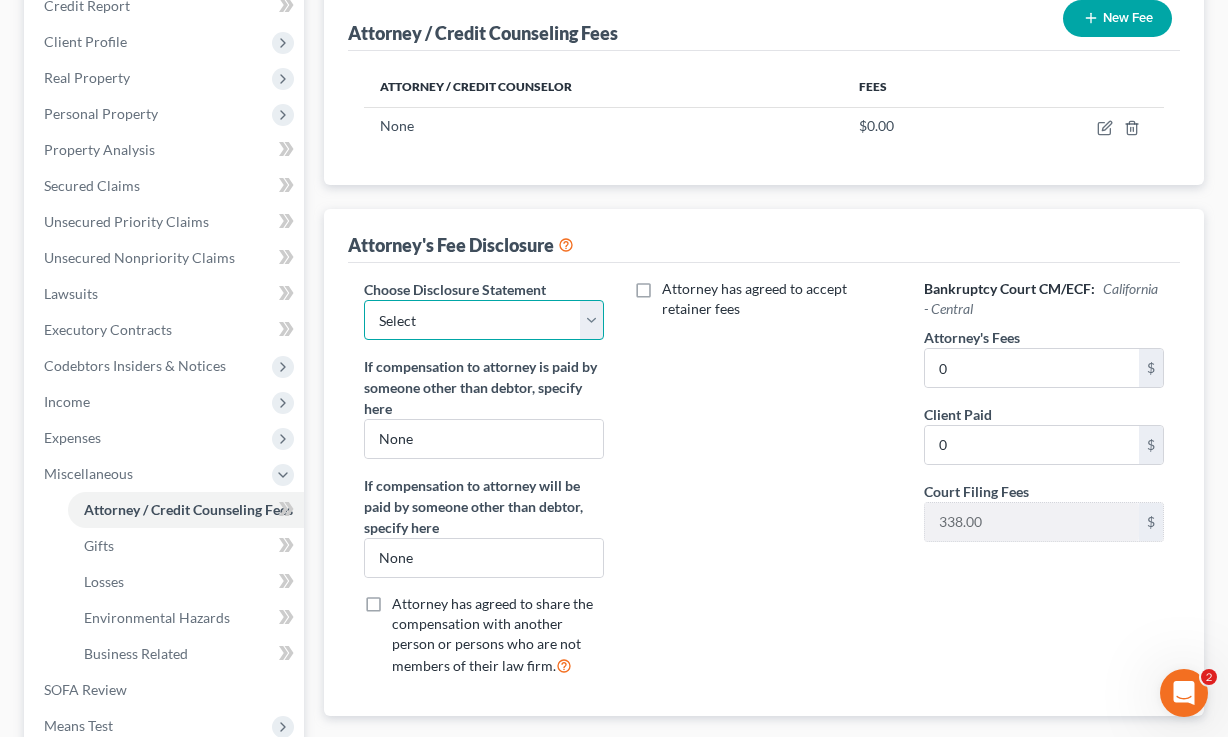 click on "Select paralegal" at bounding box center (484, 320) 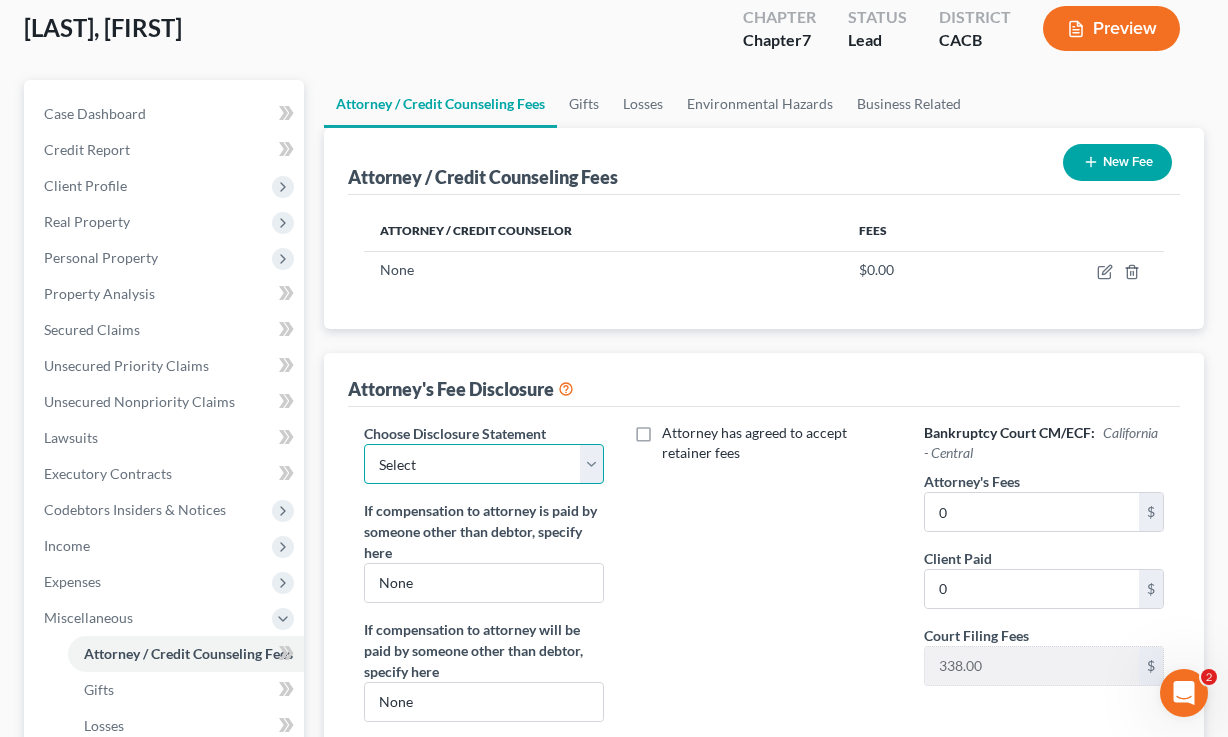scroll, scrollTop: 174, scrollLeft: 0, axis: vertical 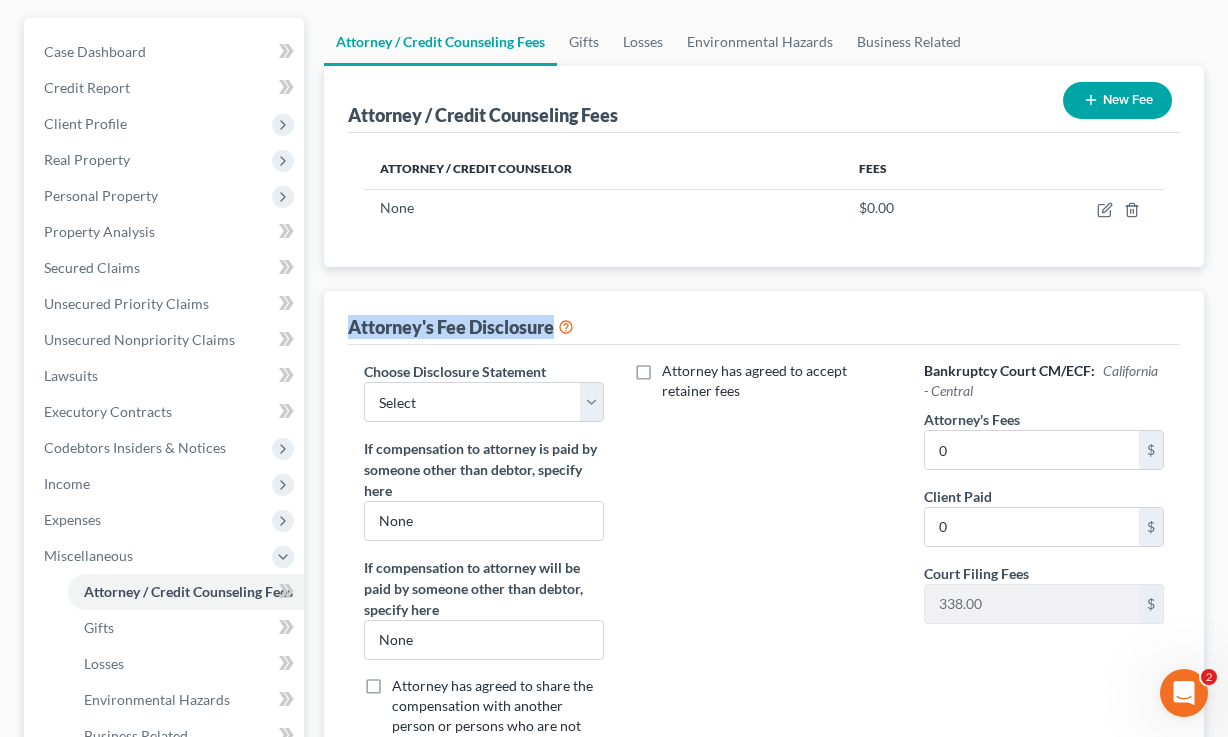 drag, startPoint x: 647, startPoint y: 336, endPoint x: 345, endPoint y: 326, distance: 302.16553 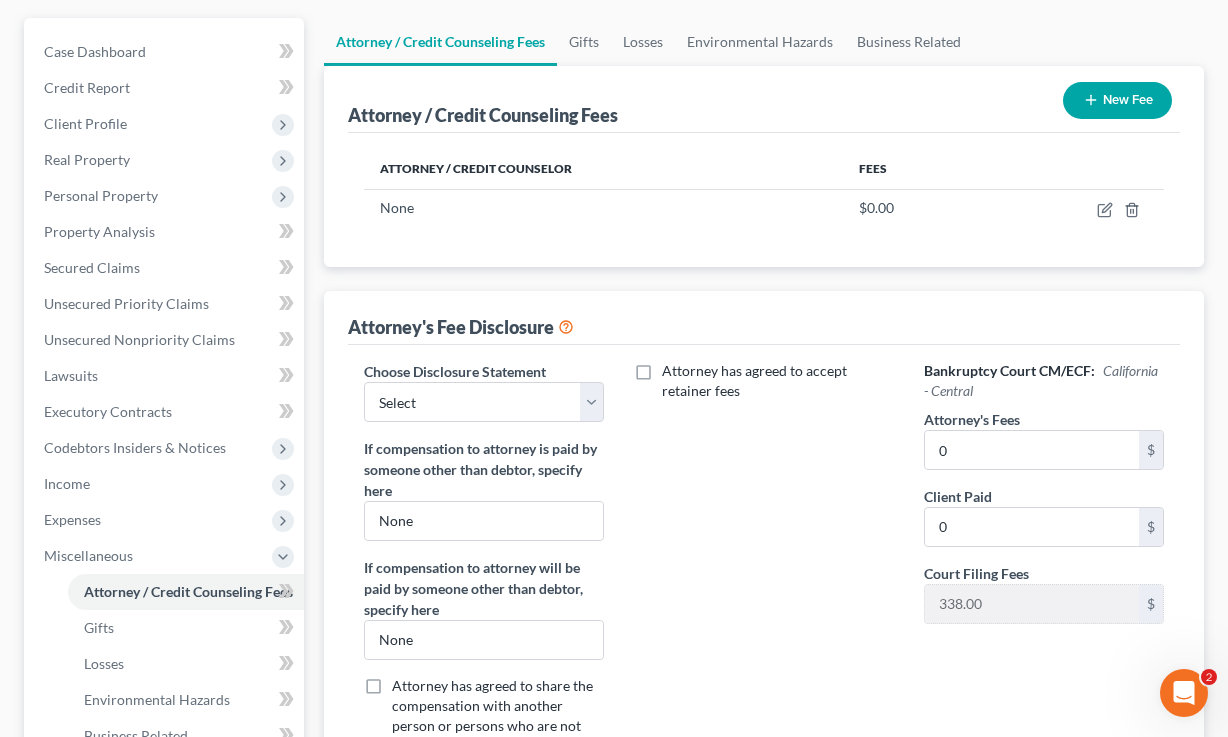 click on "Choose Disclosure Statement Select paralegal If compensation to attorney is paid by someone other than debtor, specify here None If compensation to attorney will be paid by someone other than debtor, specify here None Attorney has agreed to share the compensation with another person or persons who are not members of their law firm." at bounding box center (484, 567) 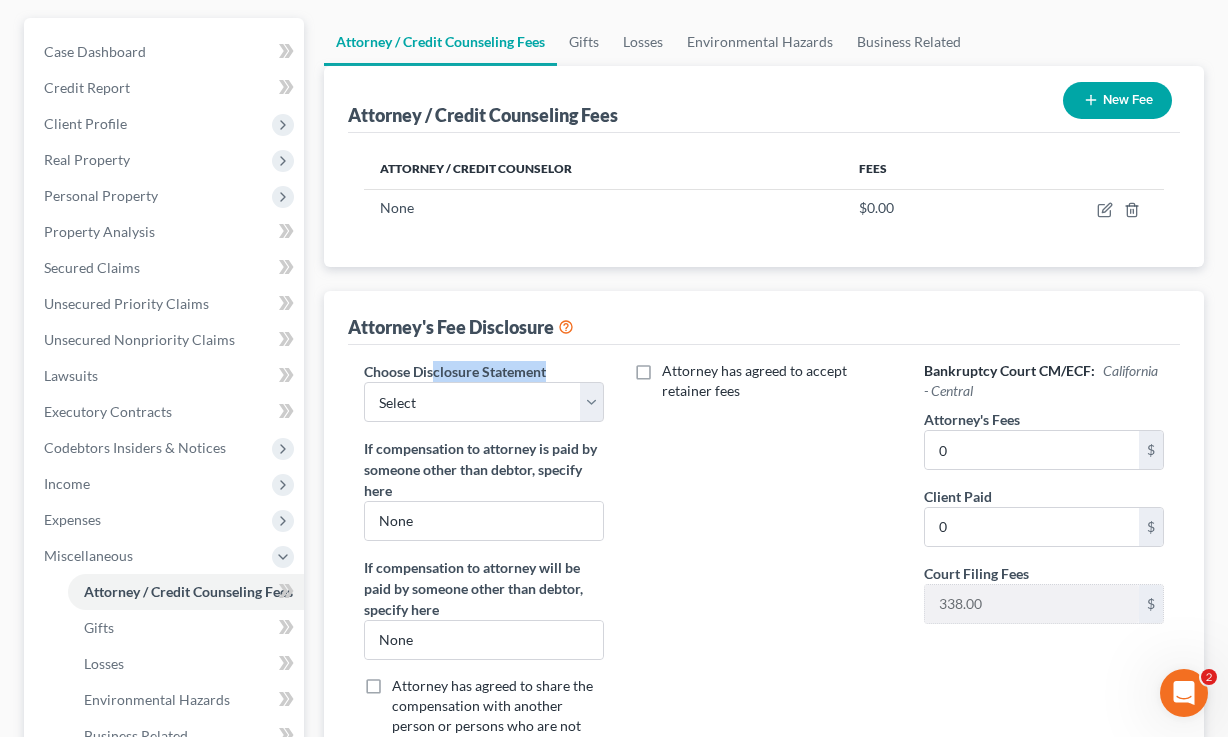 drag, startPoint x: 584, startPoint y: 371, endPoint x: 437, endPoint y: 366, distance: 147.085 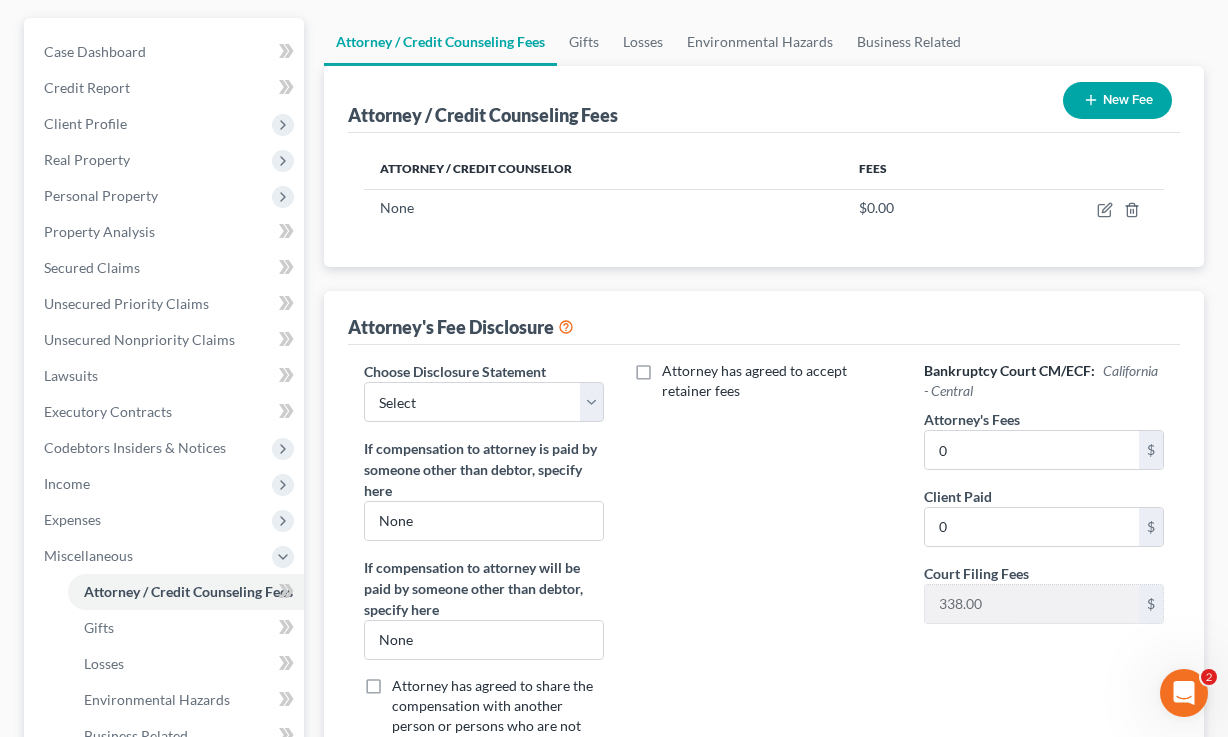 click on "Attorney's Fee Disclosure" at bounding box center (764, 571) 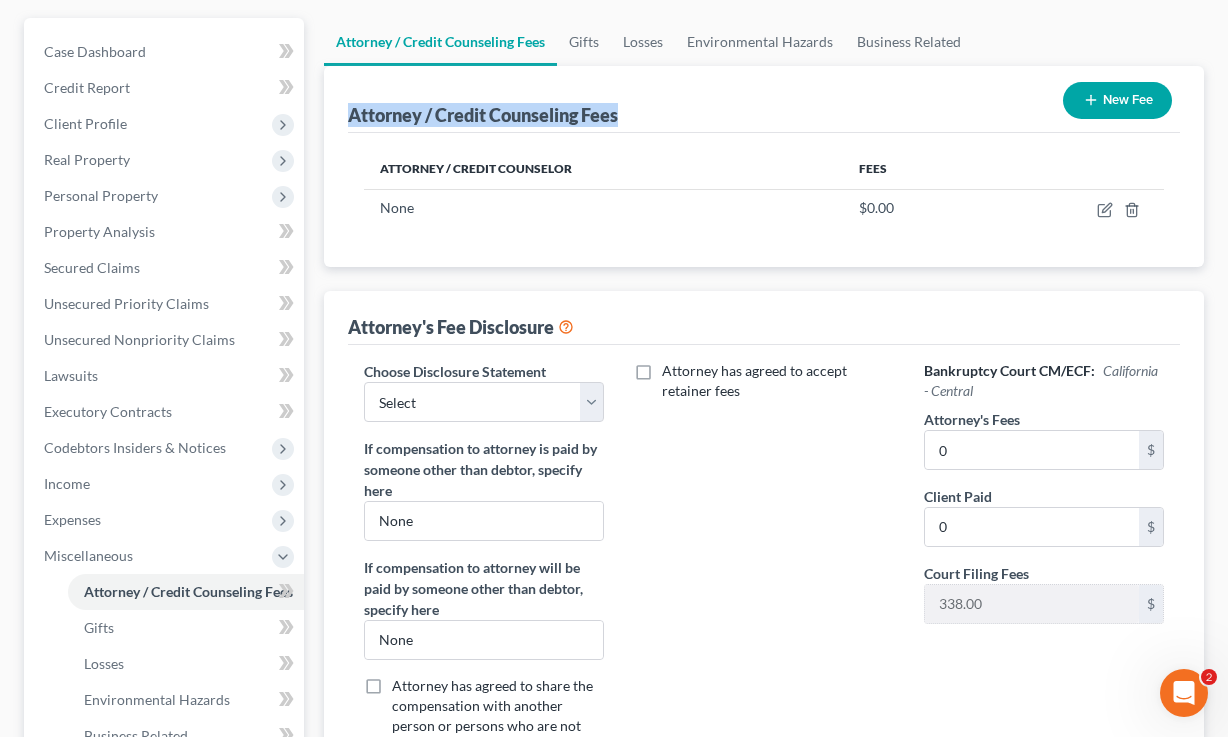 drag, startPoint x: 640, startPoint y: 114, endPoint x: 338, endPoint y: 111, distance: 302.0149 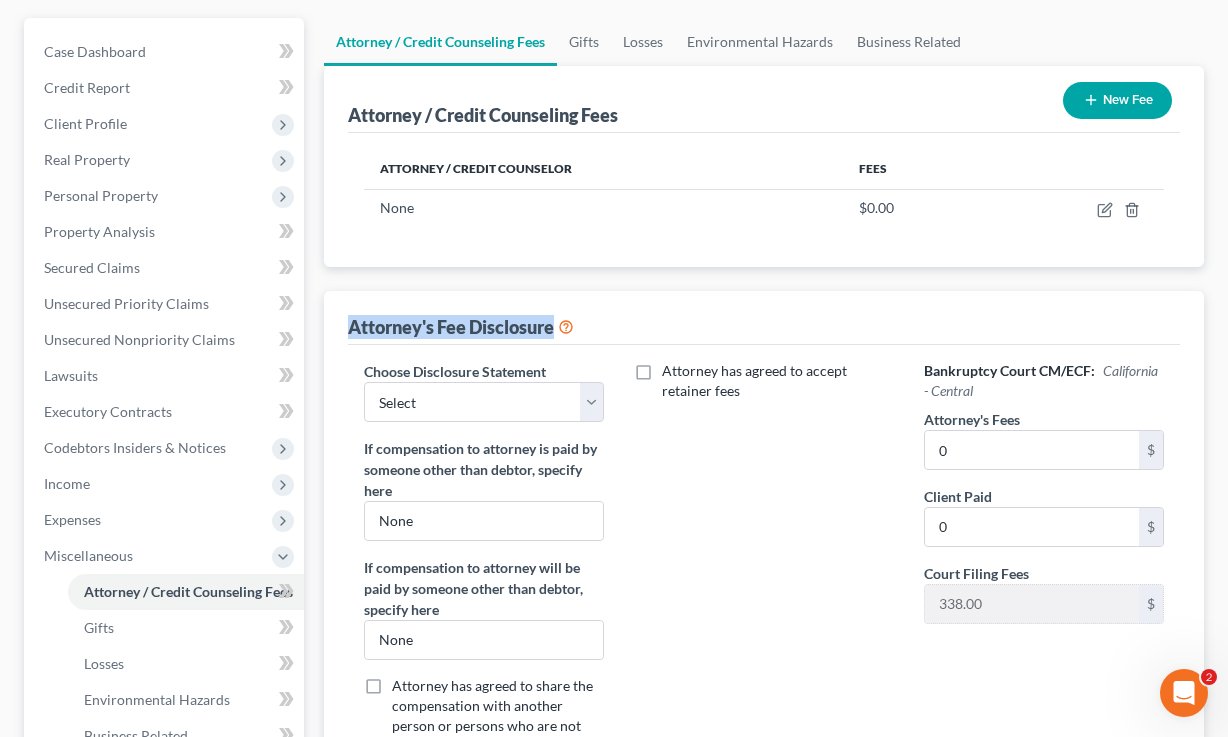 drag, startPoint x: 600, startPoint y: 325, endPoint x: 343, endPoint y: 326, distance: 257.00195 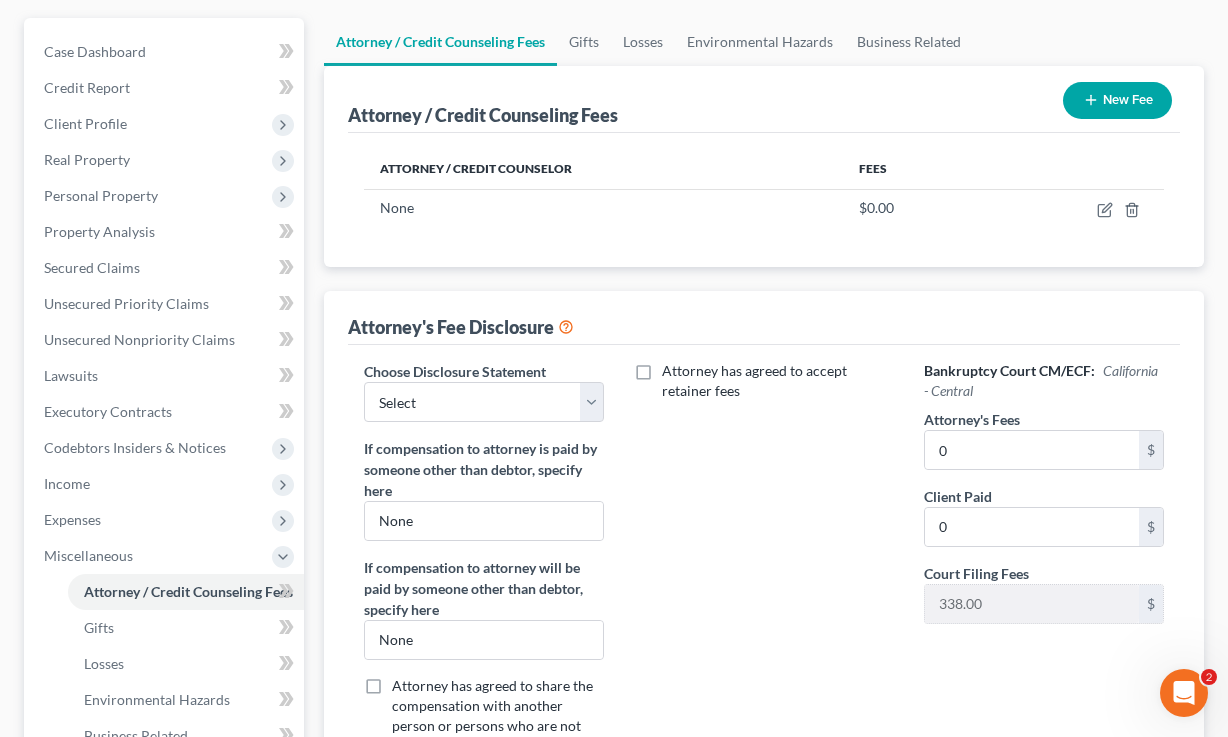 click on "Attorney's Fee Disclosure
Choose Disclosure Statement Select paralegal If compensation to attorney is paid by someone other than debtor, specify here None If compensation to attorney will be paid by someone other than debtor, specify here None Attorney has agreed to share the compensation with another person or persons who are not members of their law firm.  Attorney has agreed to accept retainer fees Bankruptcy Court CM/ECF:  [STATE] - Central Attorney's Fees 0 $ Client Paid 0 $ Court Filing Fees 338.00 $" at bounding box center (764, 544) 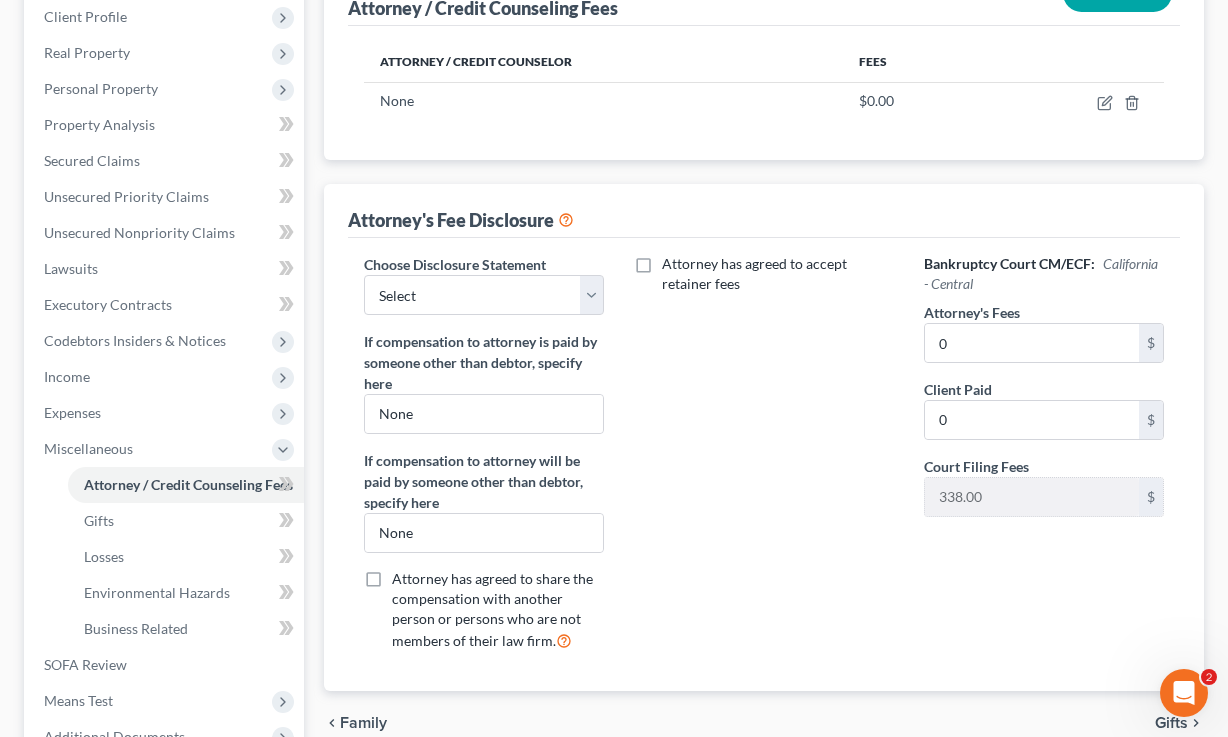 scroll, scrollTop: 285, scrollLeft: 0, axis: vertical 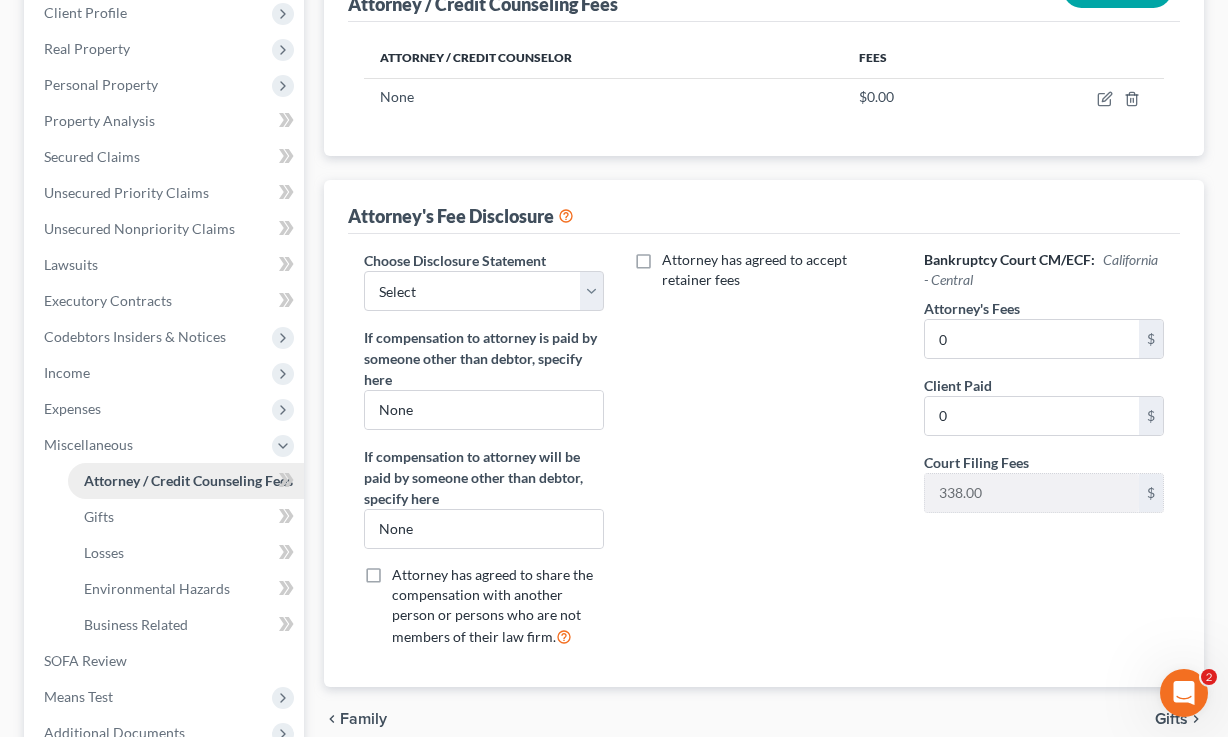 click on "Attorney / Credit Counseling Fees" at bounding box center [188, 480] 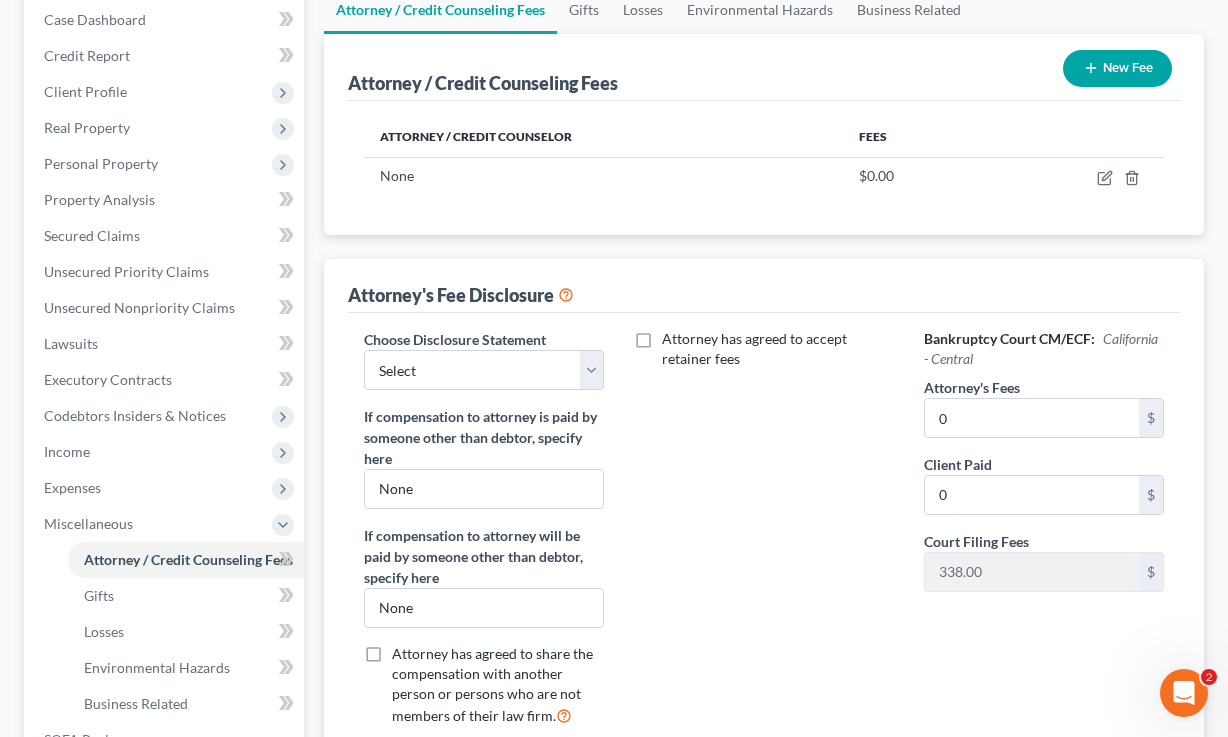 scroll, scrollTop: 207, scrollLeft: 0, axis: vertical 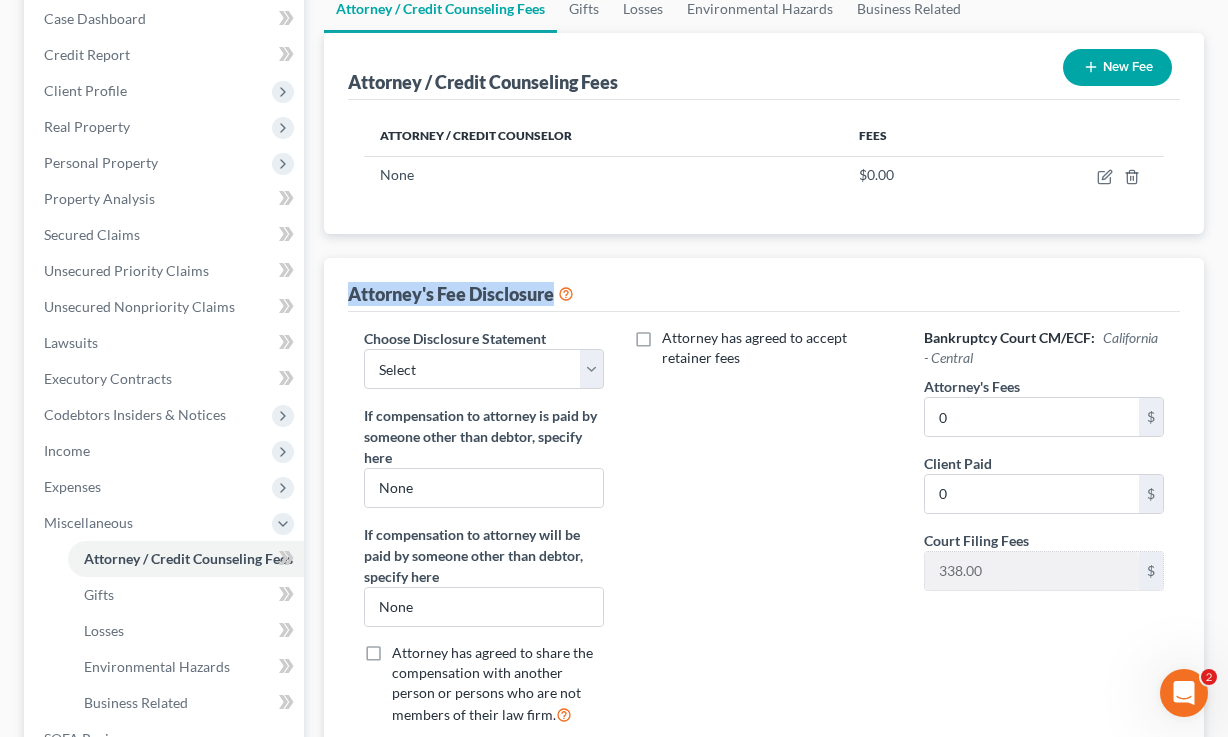 drag, startPoint x: 639, startPoint y: 288, endPoint x: 346, endPoint y: 288, distance: 293 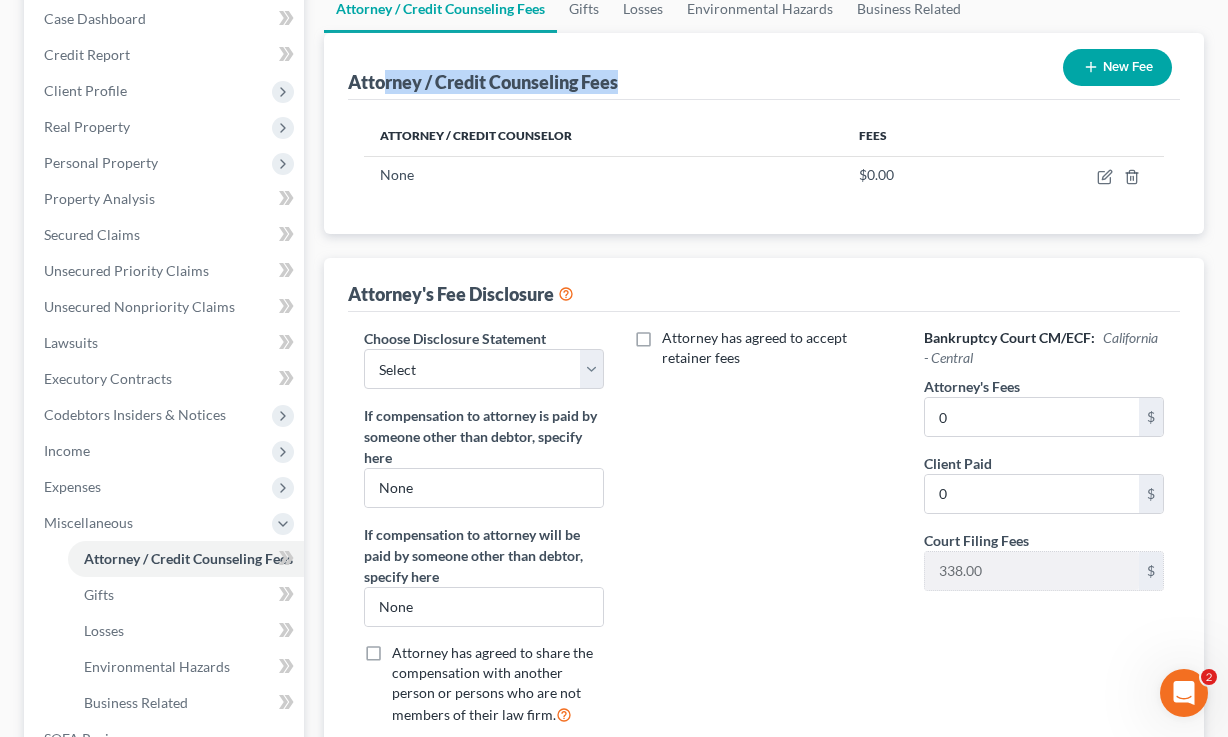 drag, startPoint x: 673, startPoint y: 88, endPoint x: 381, endPoint y: 70, distance: 292.55426 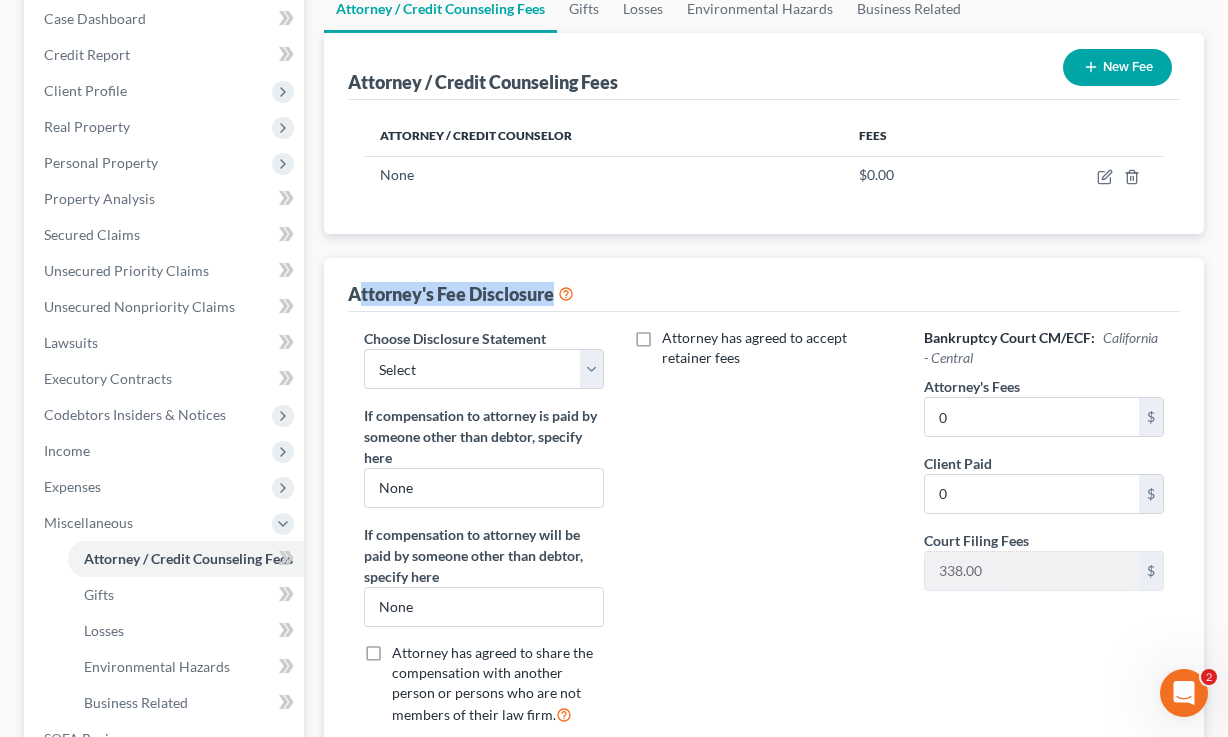 drag, startPoint x: 615, startPoint y: 295, endPoint x: 360, endPoint y: 291, distance: 255.03137 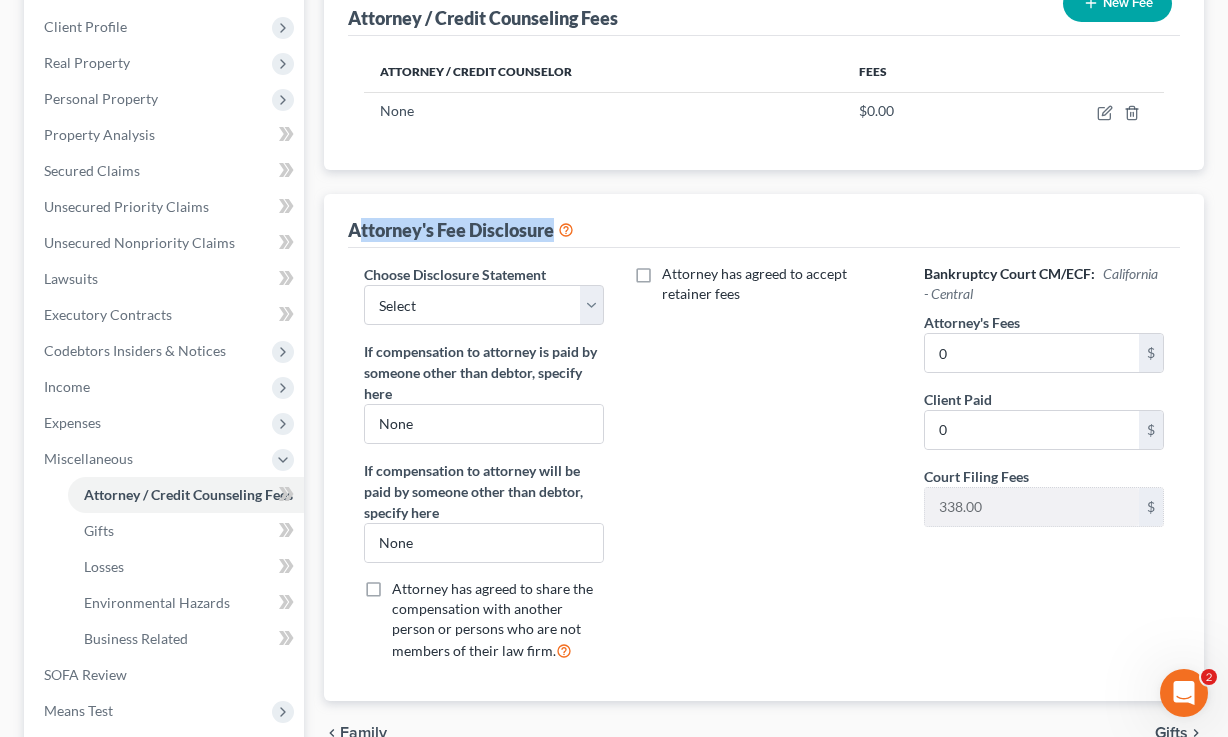 scroll, scrollTop: 134, scrollLeft: 0, axis: vertical 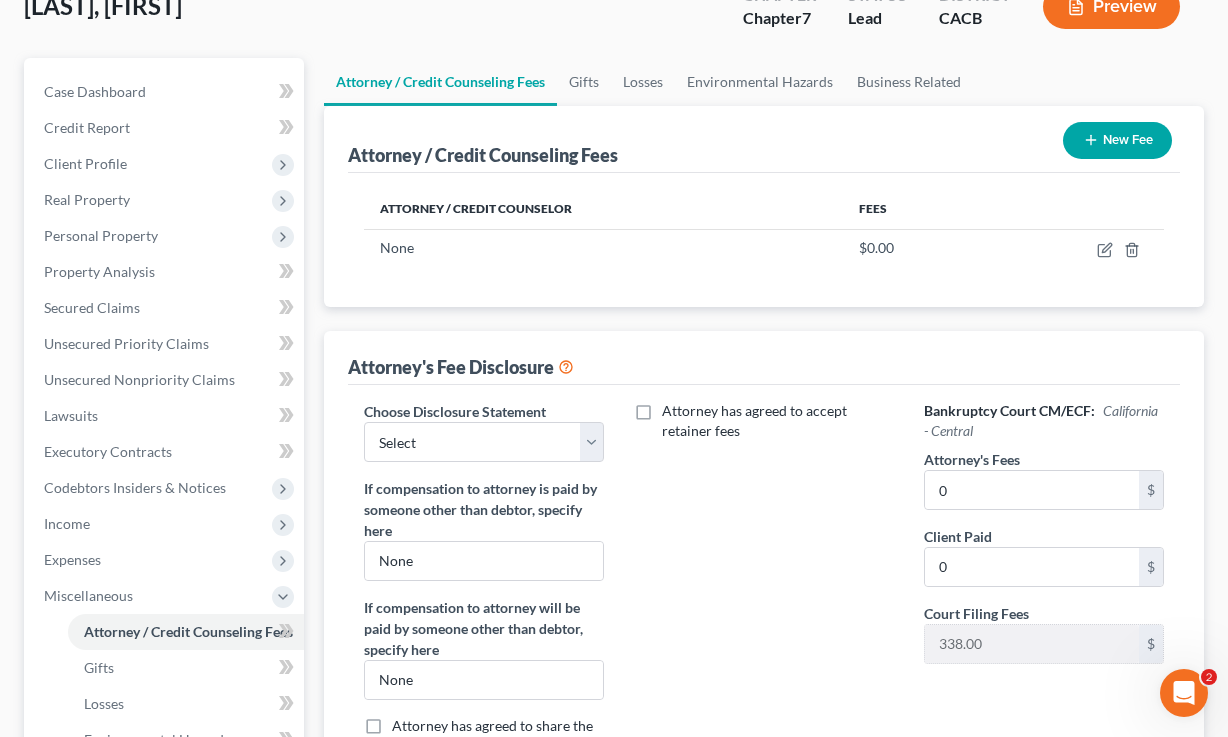 click on "Attorney's Fee Disclosure" at bounding box center [764, 611] 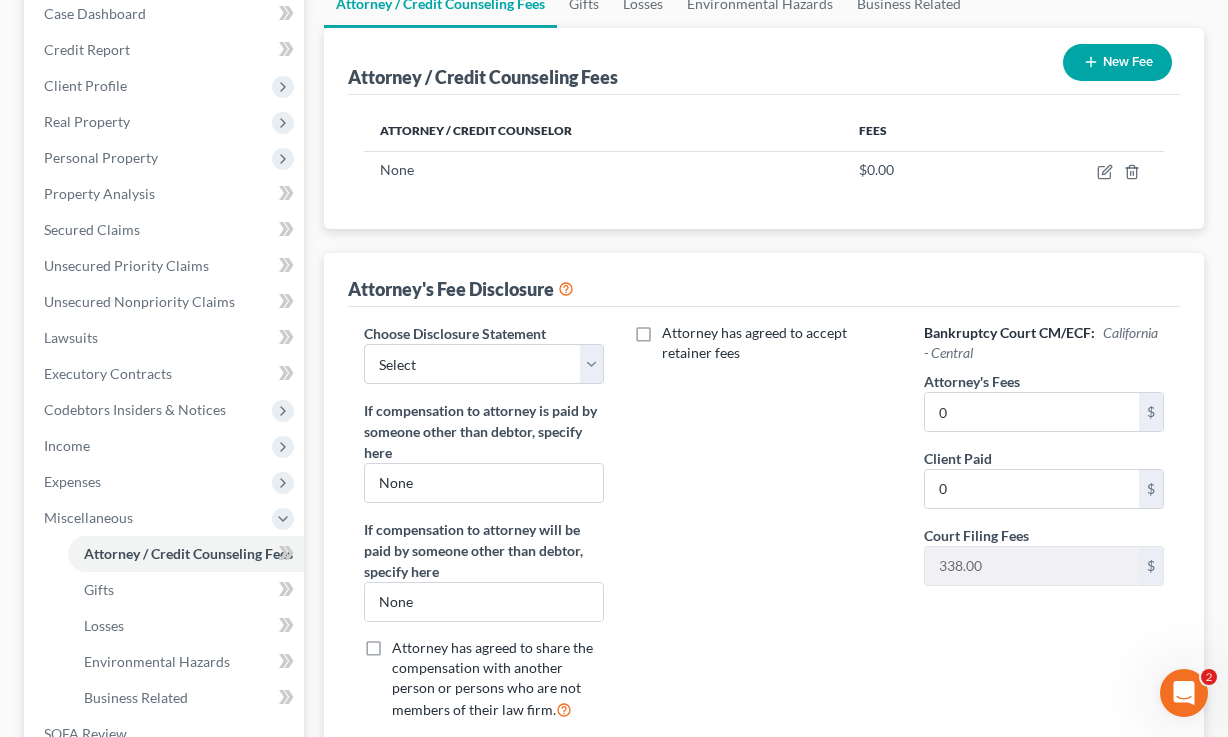 scroll, scrollTop: 219, scrollLeft: 0, axis: vertical 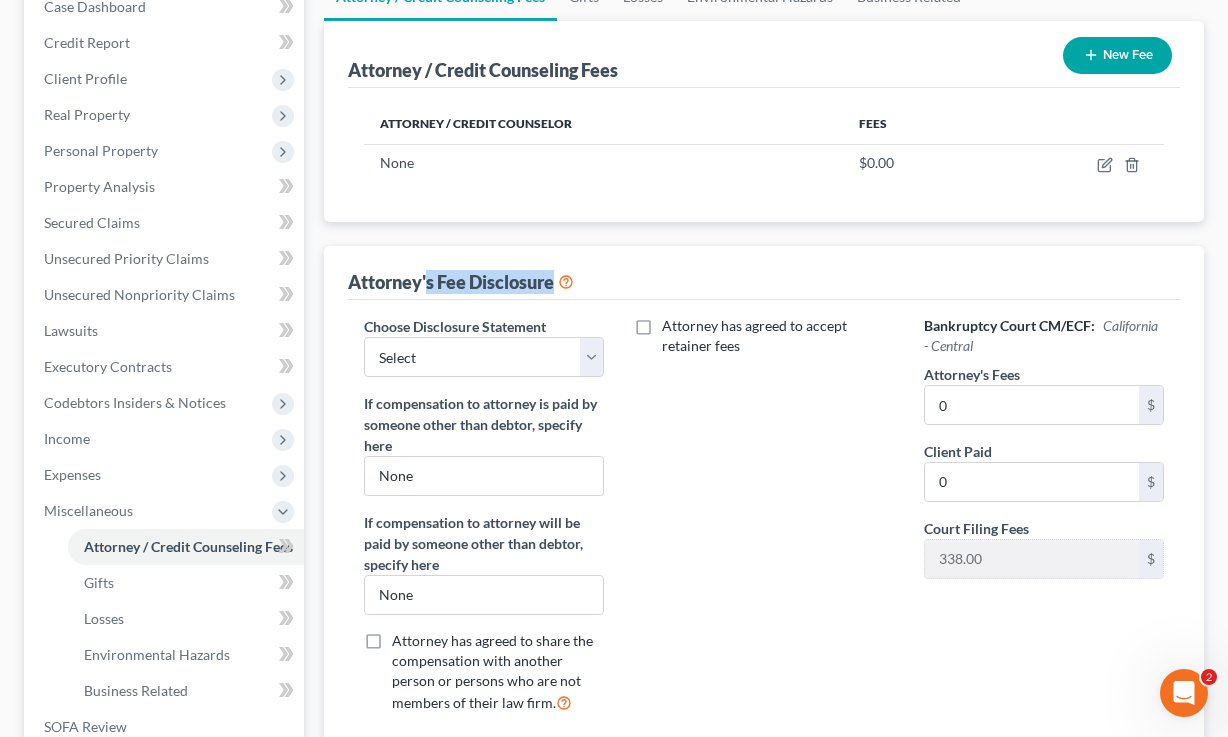 drag, startPoint x: 619, startPoint y: 285, endPoint x: 426, endPoint y: 280, distance: 193.06476 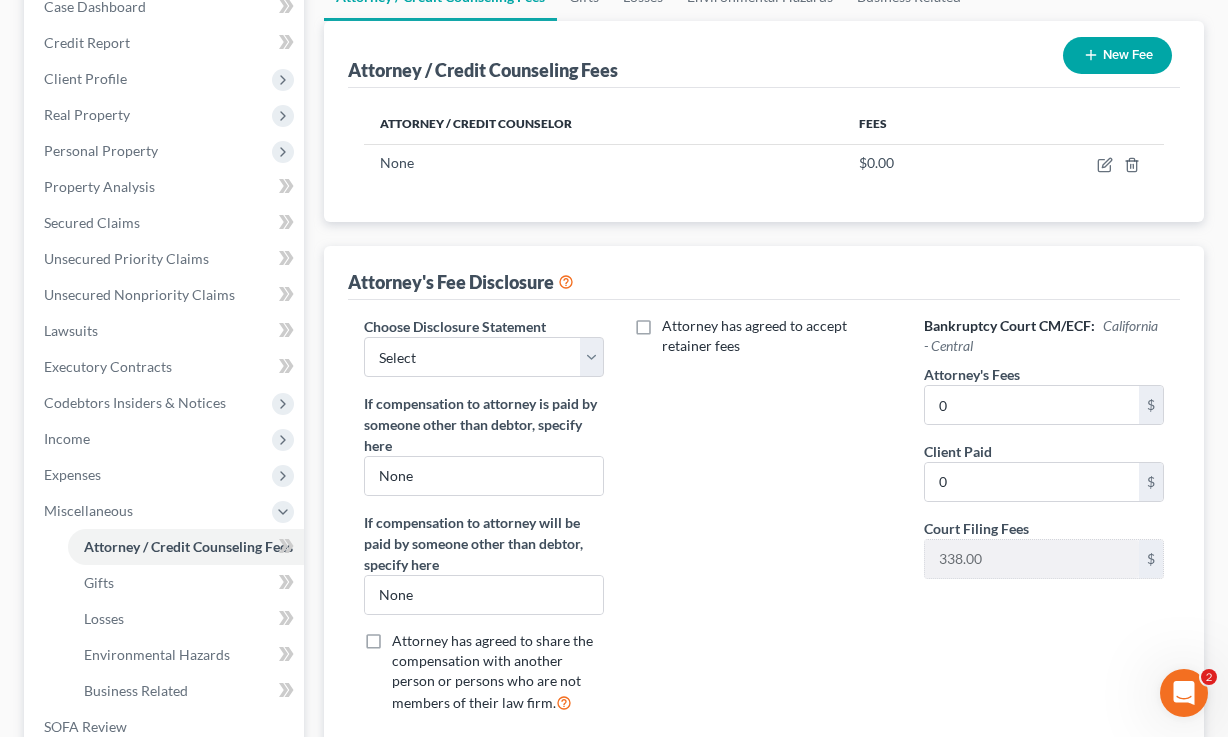 click on "Attorney's Fee Disclosure" at bounding box center (764, 273) 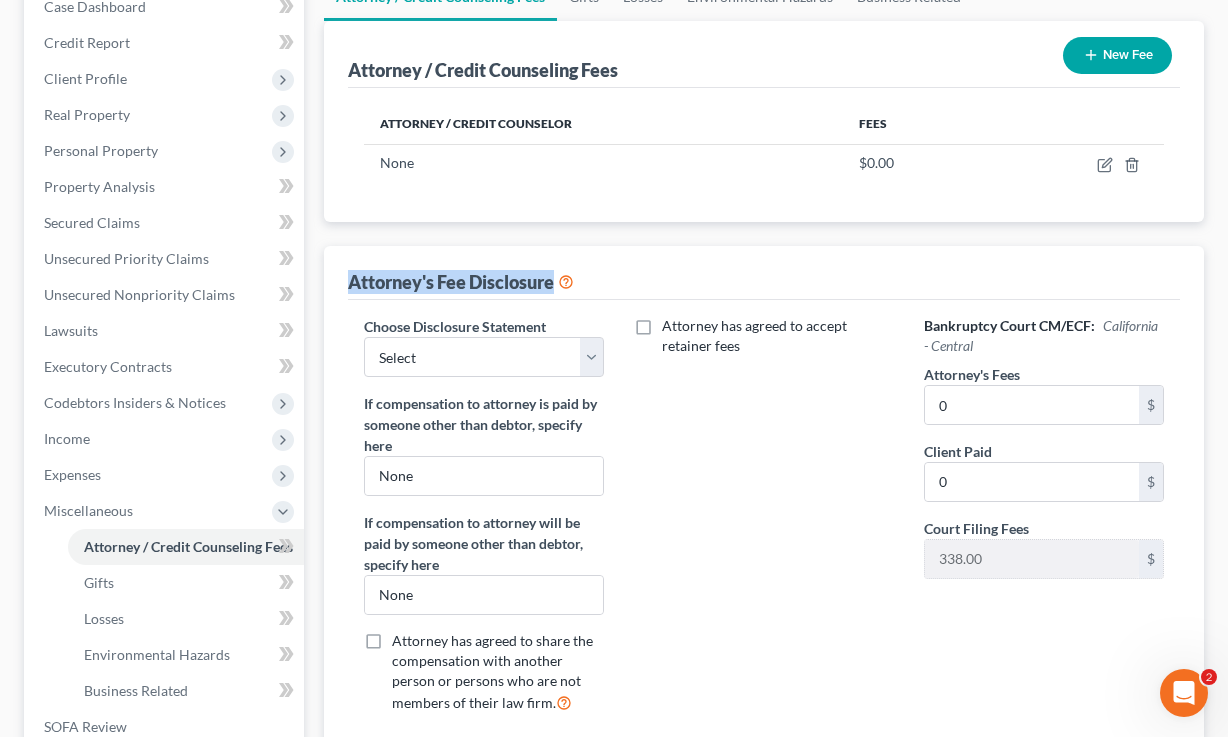 drag, startPoint x: 604, startPoint y: 283, endPoint x: 342, endPoint y: 281, distance: 262.00763 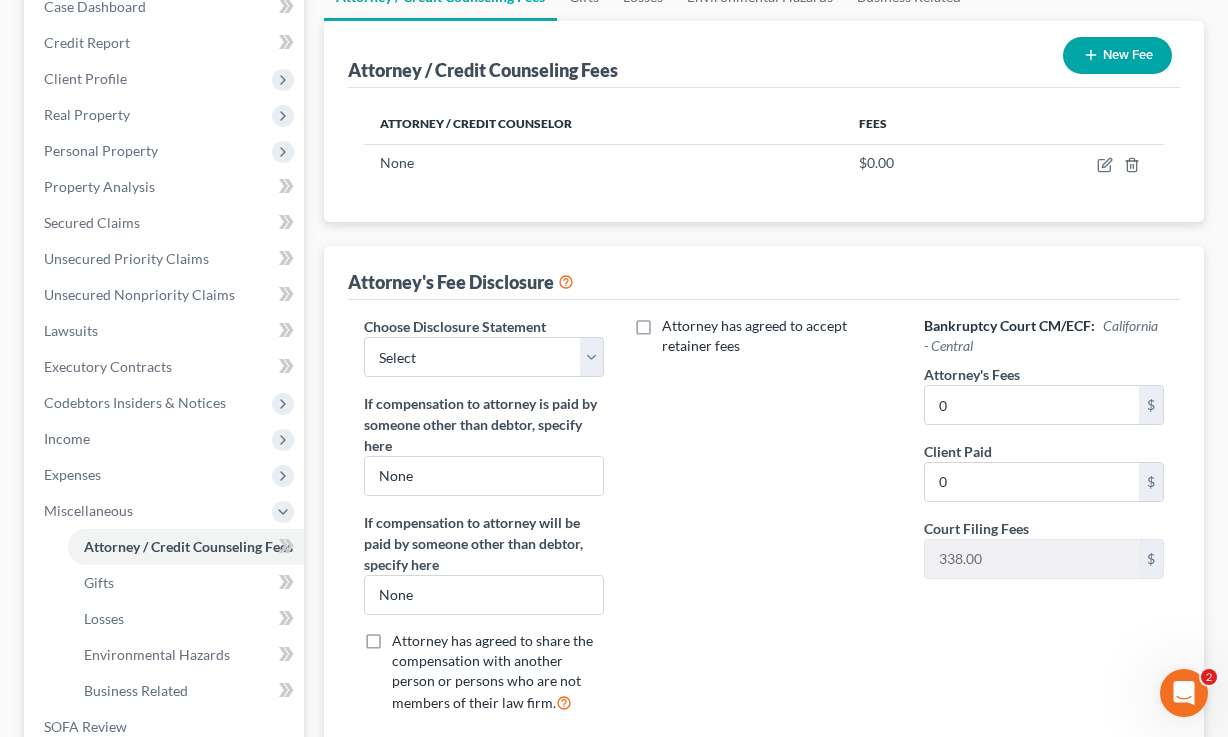 click on "Attorney's Fee Disclosure
Choose Disclosure Statement Select paralegal If compensation to attorney is paid by someone other than debtor, specify here None If compensation to attorney will be paid by someone other than debtor, specify here None Attorney has agreed to share the compensation with another person or persons who are not members of their law firm.  Attorney has agreed to accept retainer fees Bankruptcy Court CM/ECF:  [STATE] - Central Attorney's Fees 0 $ Client Paid 0 $ Court Filing Fees 338.00 $" at bounding box center [764, 499] 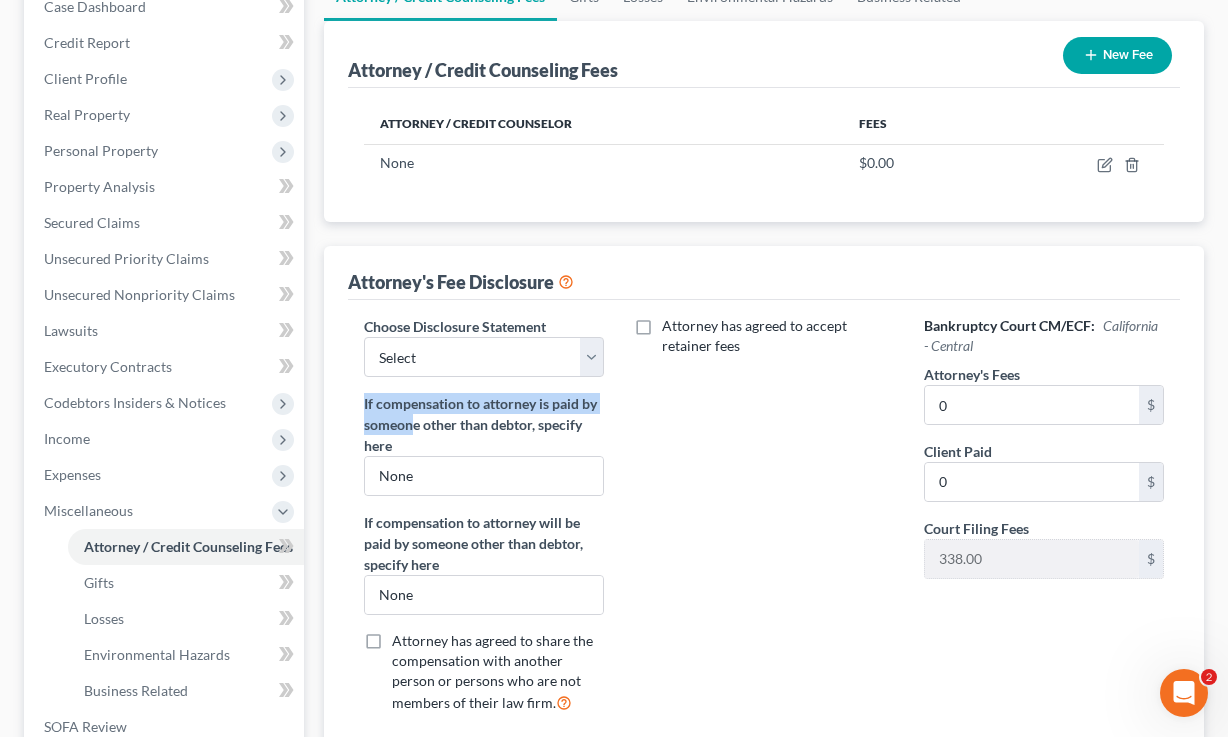 drag, startPoint x: 415, startPoint y: 433, endPoint x: 345, endPoint y: 406, distance: 75.026665 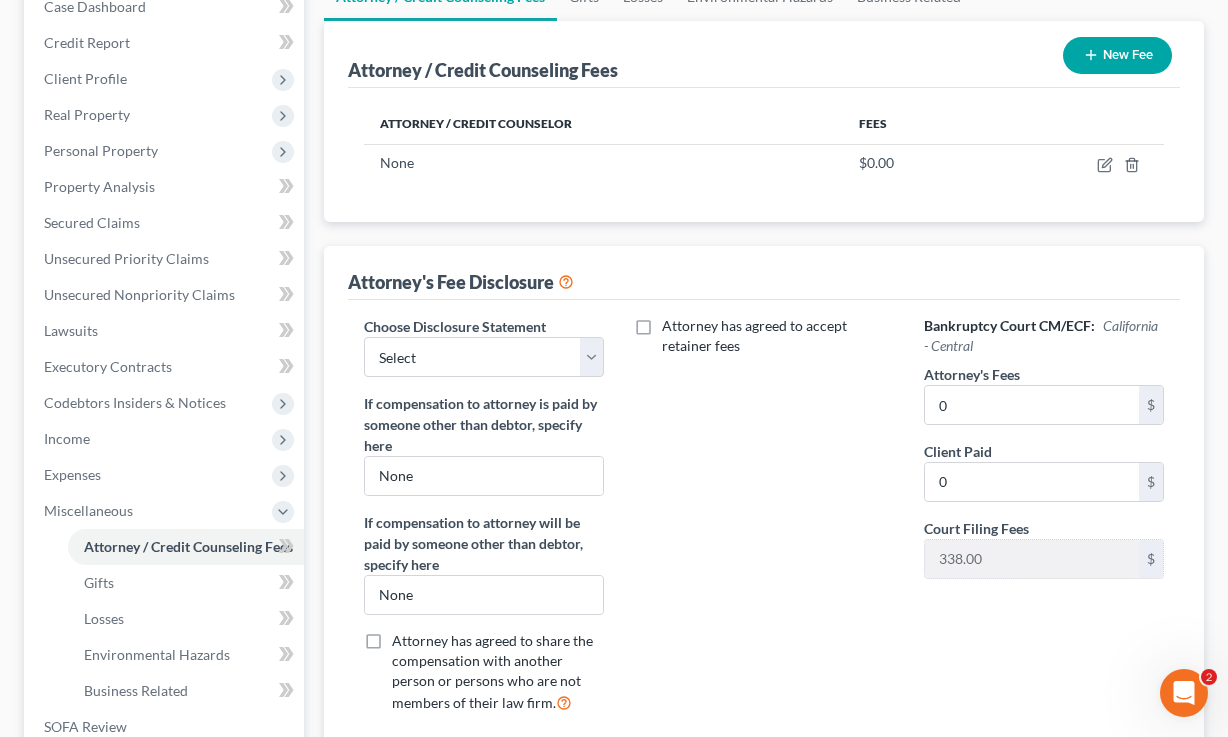 click on "Choose Disclosure Statement Select paralegal If compensation to attorney is paid by someone other than debtor, specify here None If compensation to attorney will be paid by someone other than debtor, specify here None Attorney has agreed to share the compensation with another person or persons who are not members of their law firm." at bounding box center (484, 522) 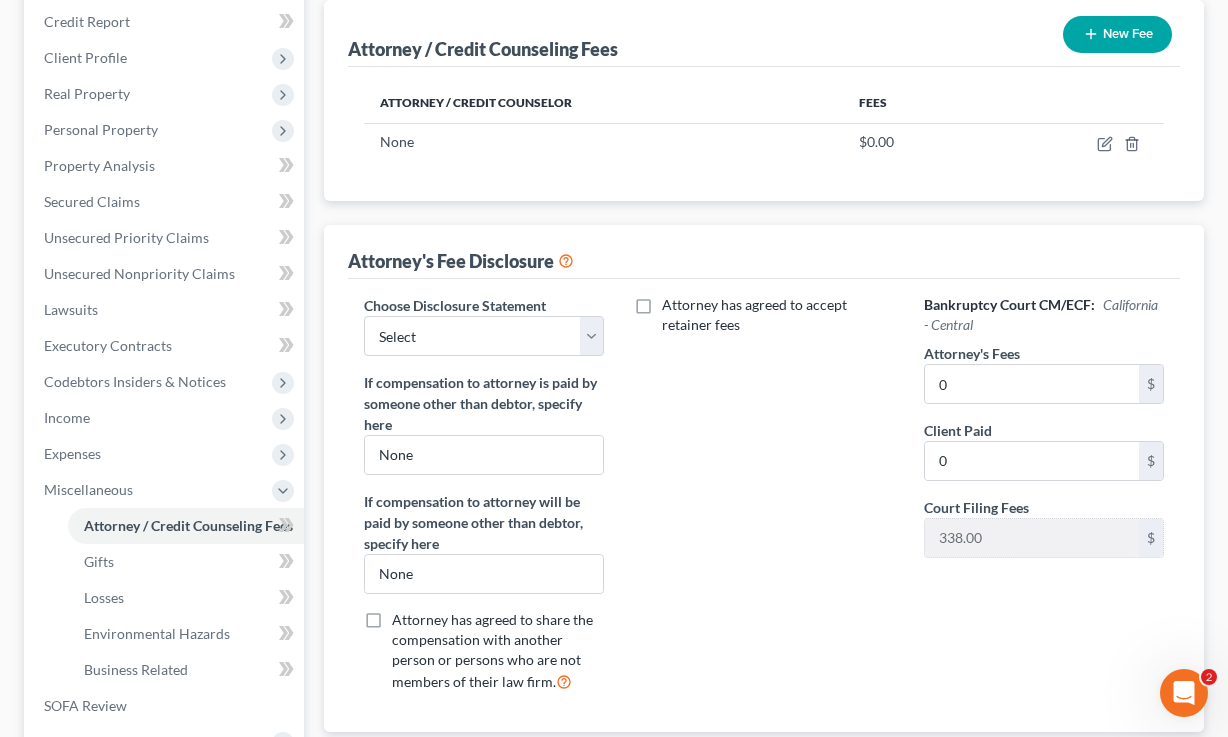 scroll, scrollTop: 241, scrollLeft: 0, axis: vertical 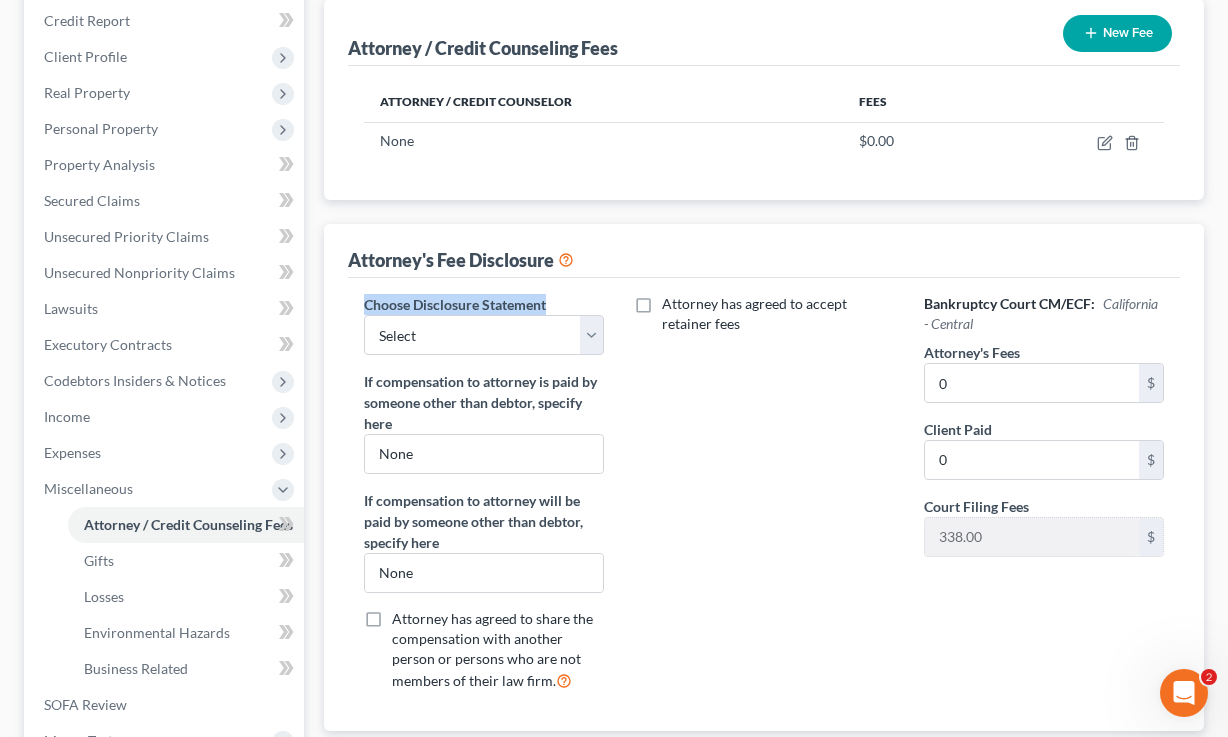 drag, startPoint x: 575, startPoint y: 302, endPoint x: 356, endPoint y: 303, distance: 219.00229 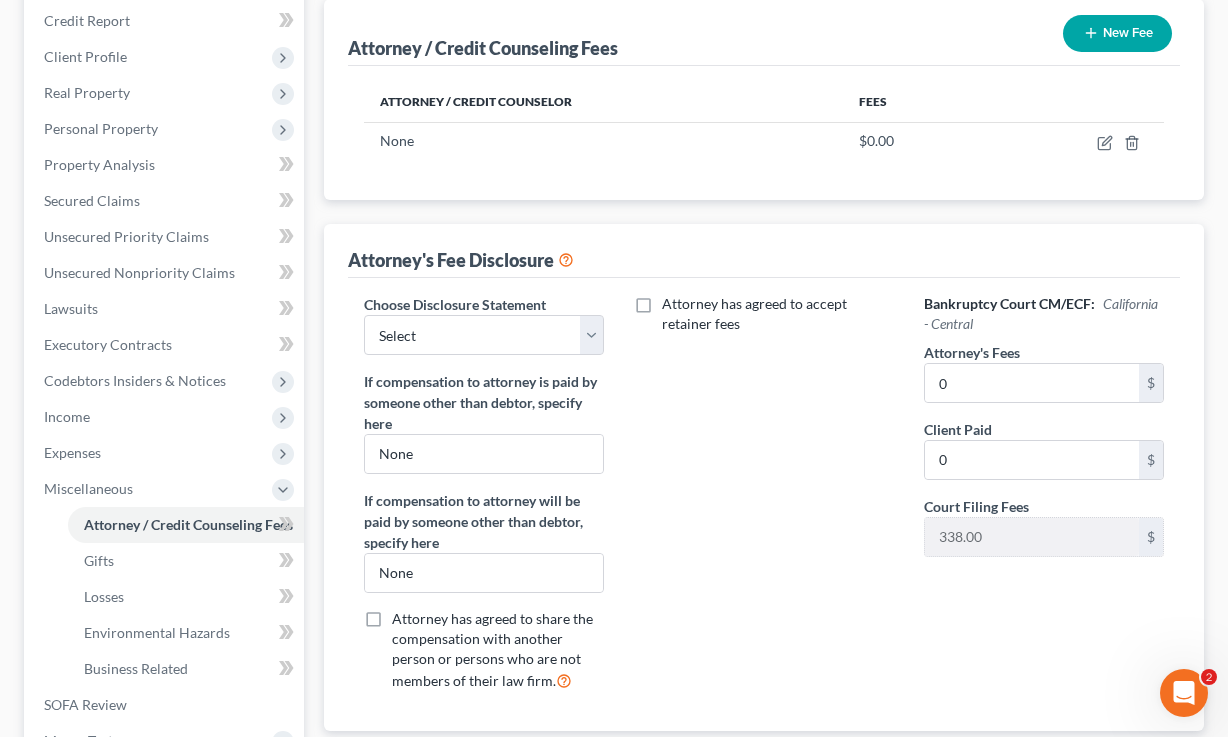 click on "Choose Disclosure Statement Select paralegal If compensation to attorney is paid by someone other than debtor, specify here None If compensation to attorney will be paid by someone other than debtor, specify here None Attorney has agreed to share the compensation with another person or persons who are not members of their law firm." at bounding box center [484, 500] 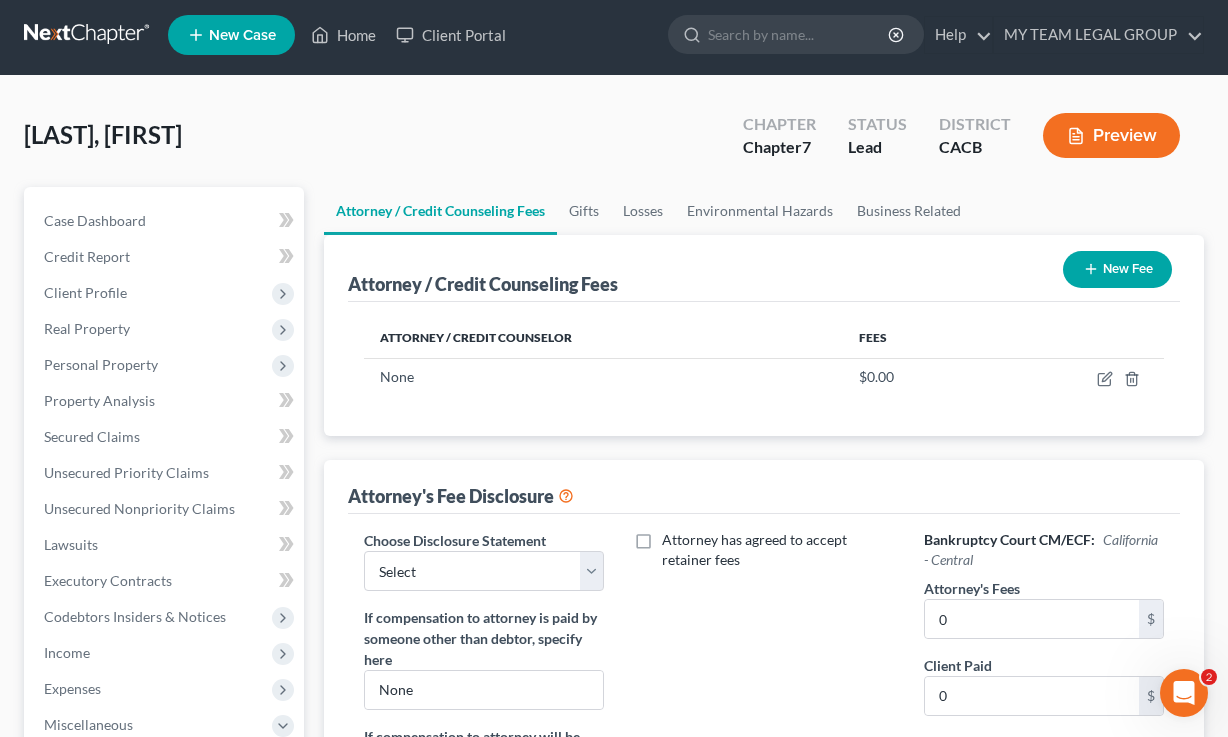 scroll, scrollTop: 4, scrollLeft: 0, axis: vertical 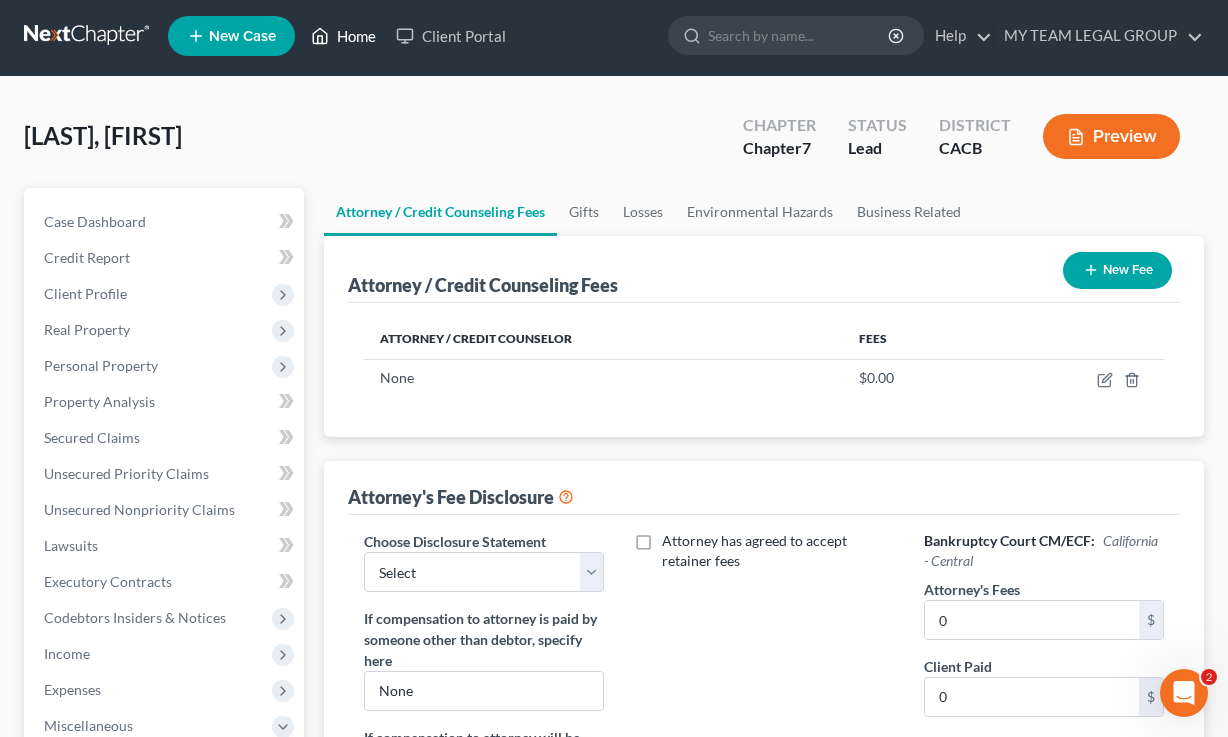 click on "Home" at bounding box center (343, 36) 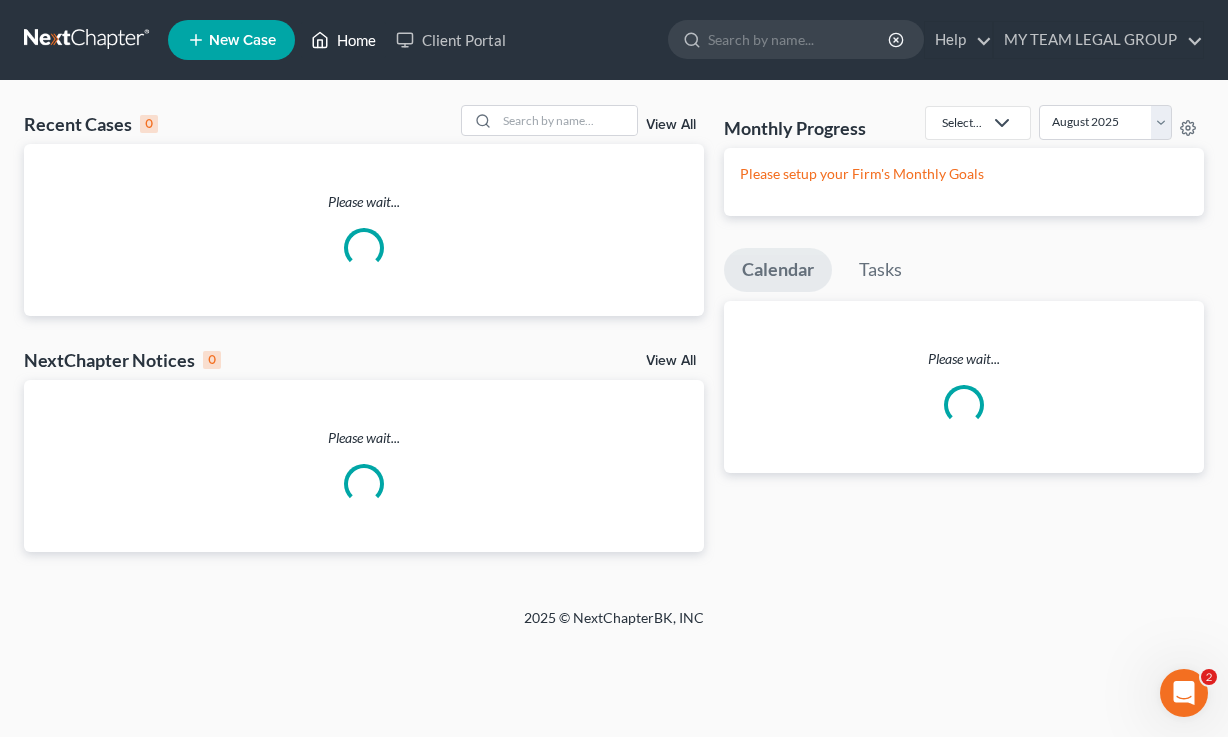scroll, scrollTop: 0, scrollLeft: 0, axis: both 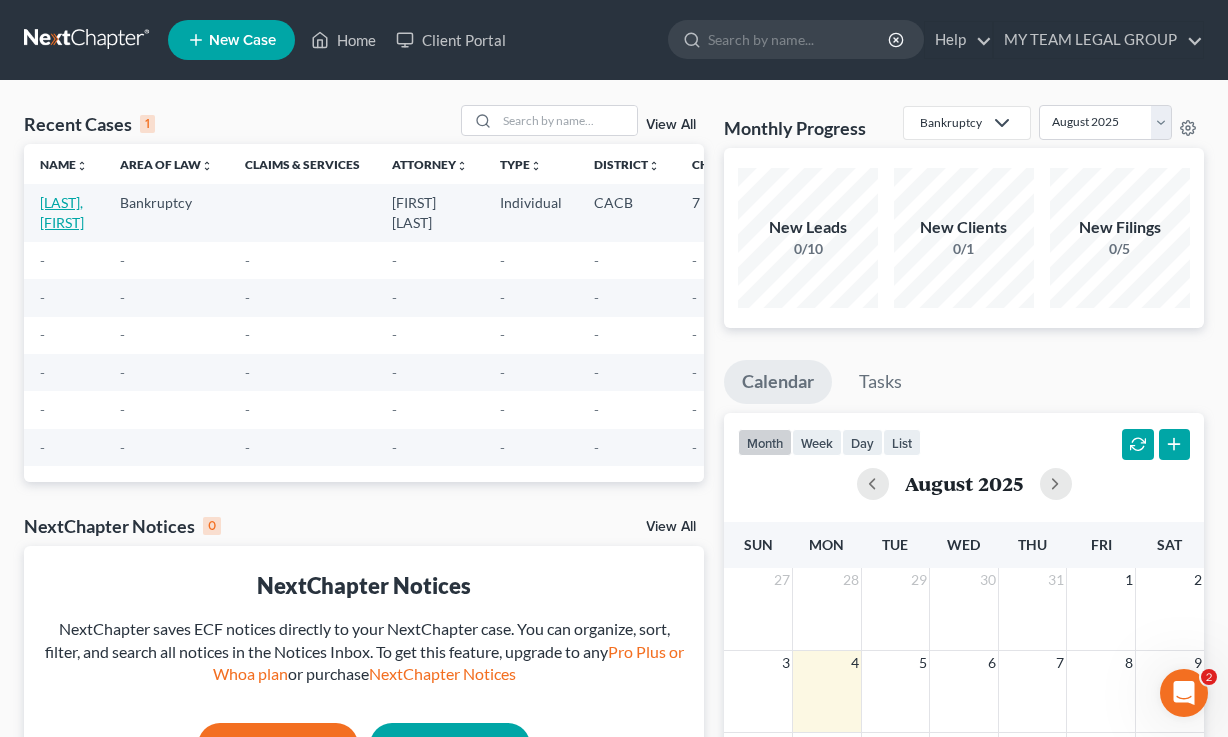 click on "[LAST], [FIRST]" at bounding box center (62, 212) 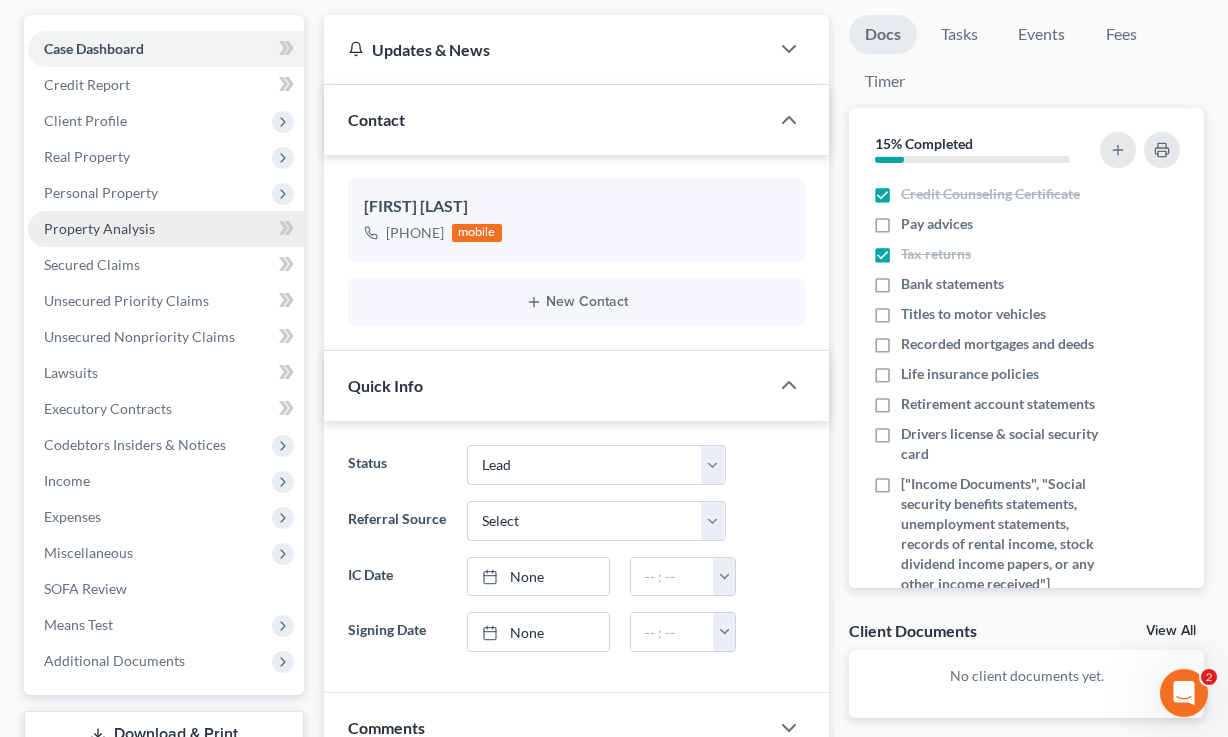 scroll, scrollTop: 322, scrollLeft: 0, axis: vertical 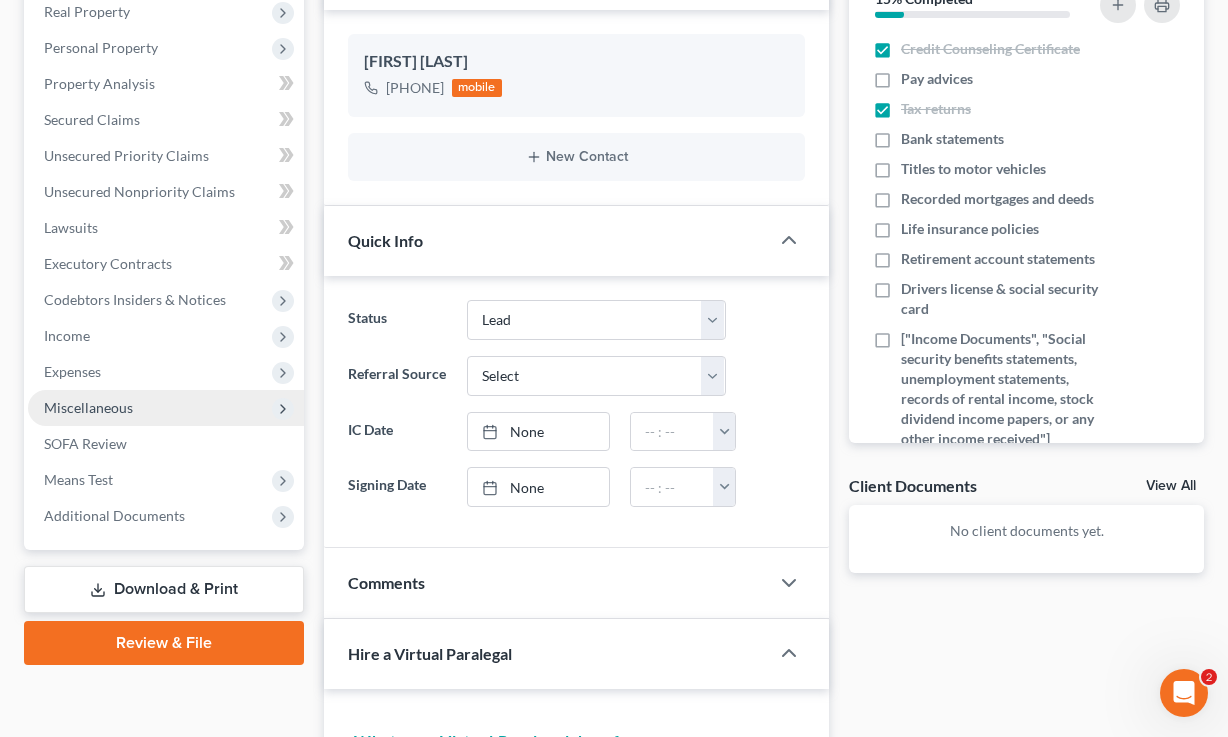 click on "Miscellaneous" at bounding box center (88, 407) 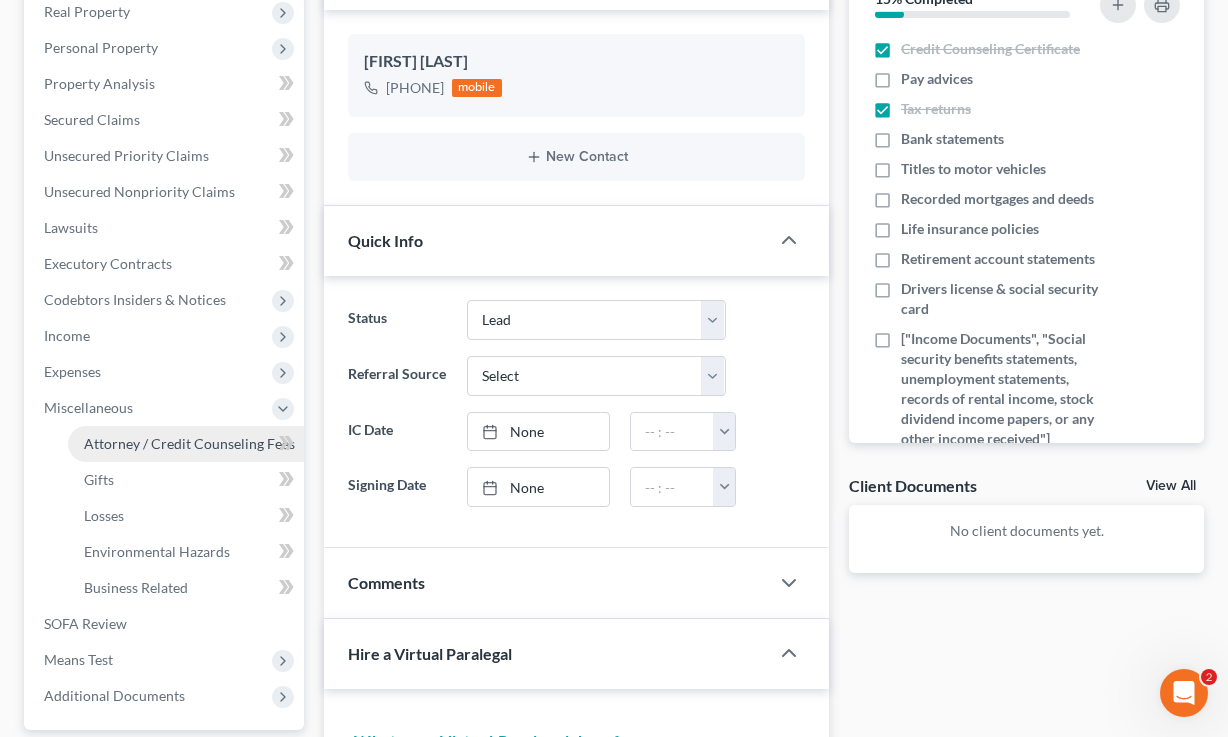 click on "Attorney / Credit Counseling Fees" at bounding box center [189, 443] 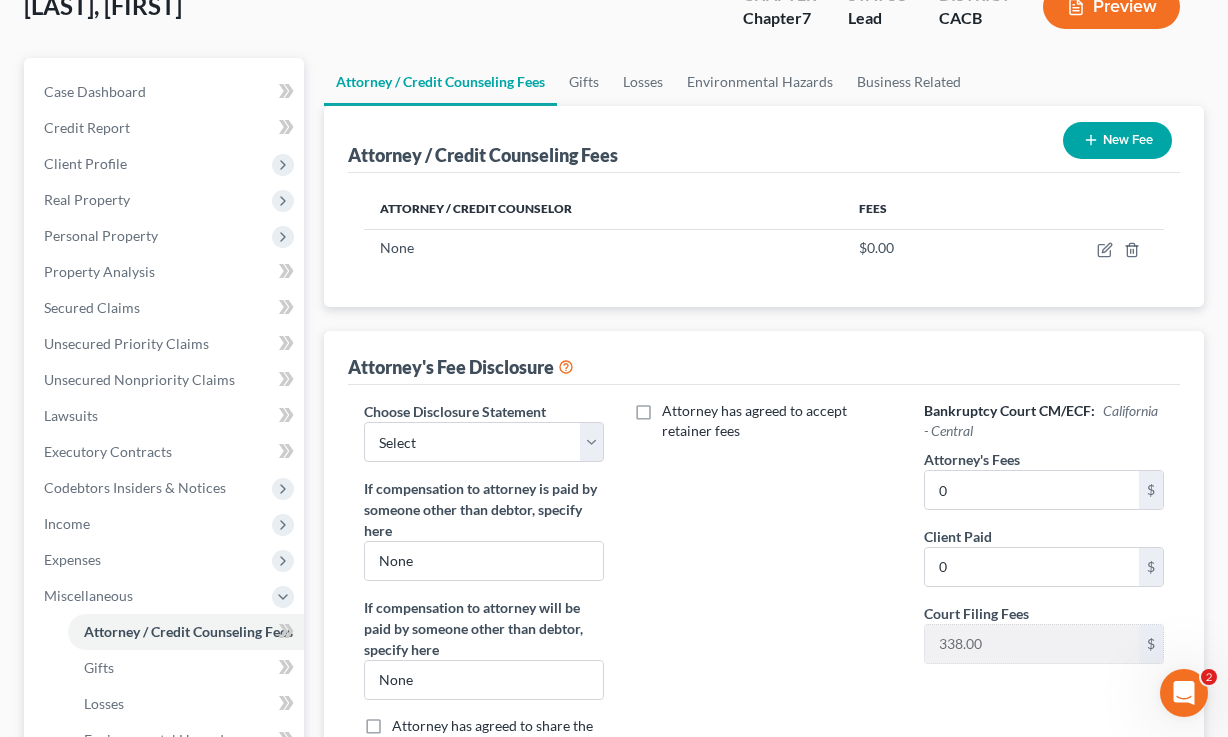 scroll, scrollTop: 144, scrollLeft: 0, axis: vertical 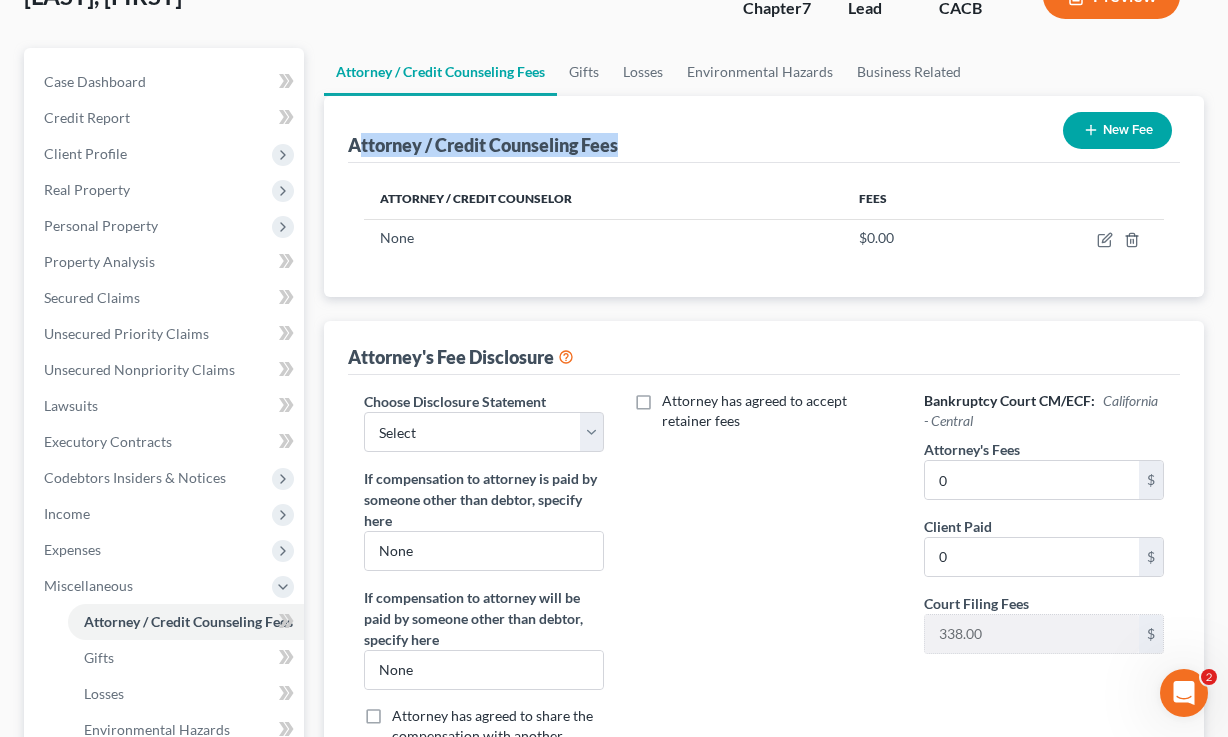 drag, startPoint x: 643, startPoint y: 136, endPoint x: 358, endPoint y: 140, distance: 285.02808 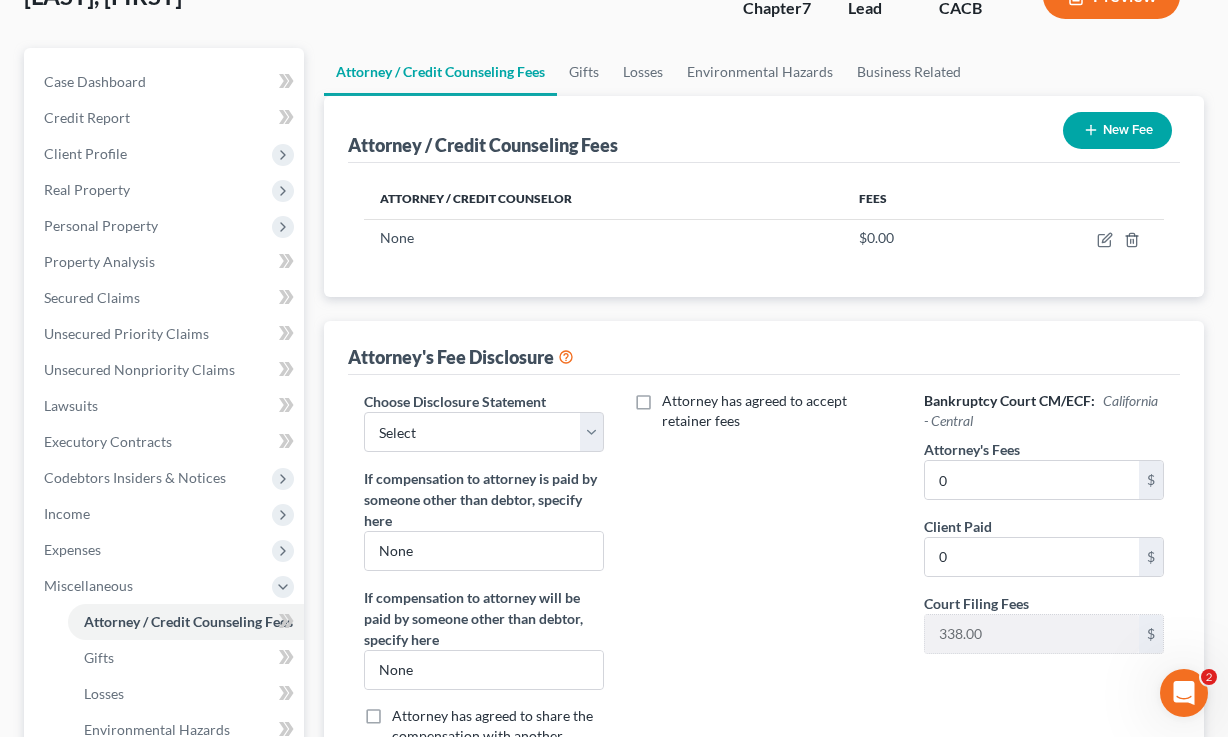 click on "Choose Disclosure Statement Select paralegal If compensation to attorney is paid by someone other than debtor, specify here None If compensation to attorney will be paid by someone other than debtor, specify here None Attorney has agreed to share the compensation with another person or persons who are not members of their law firm." at bounding box center [484, 597] 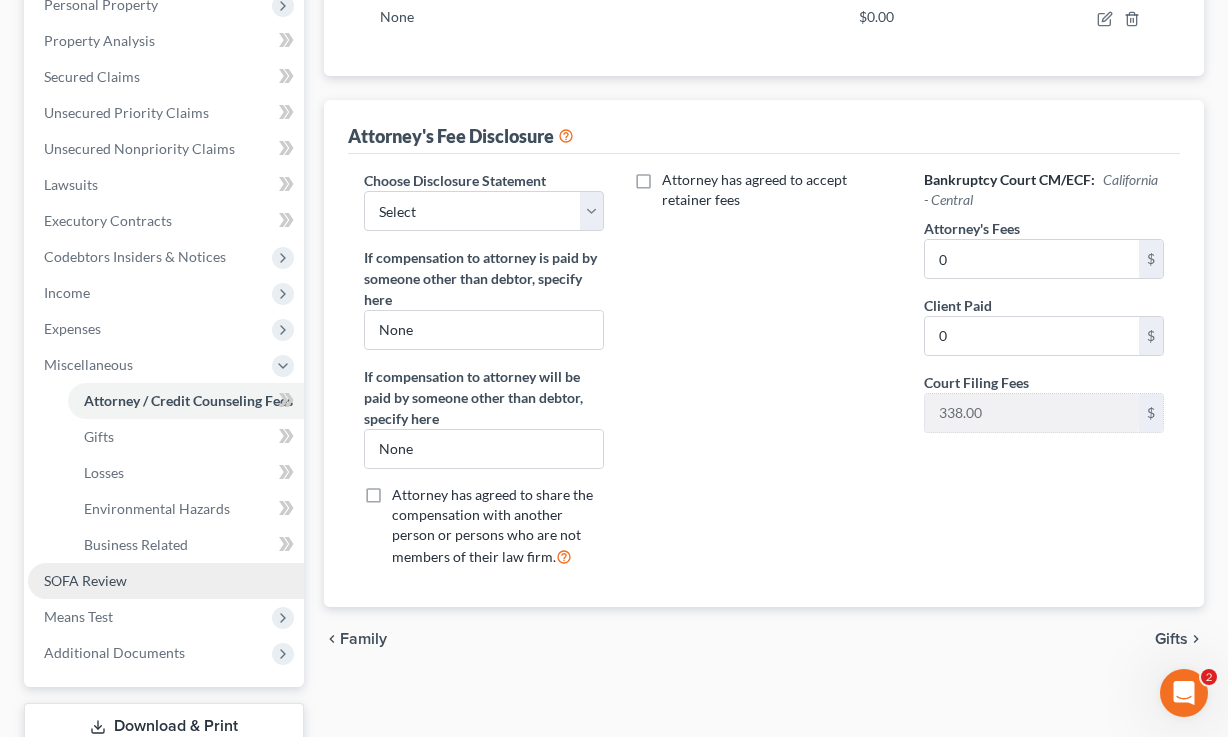 scroll, scrollTop: 473, scrollLeft: 0, axis: vertical 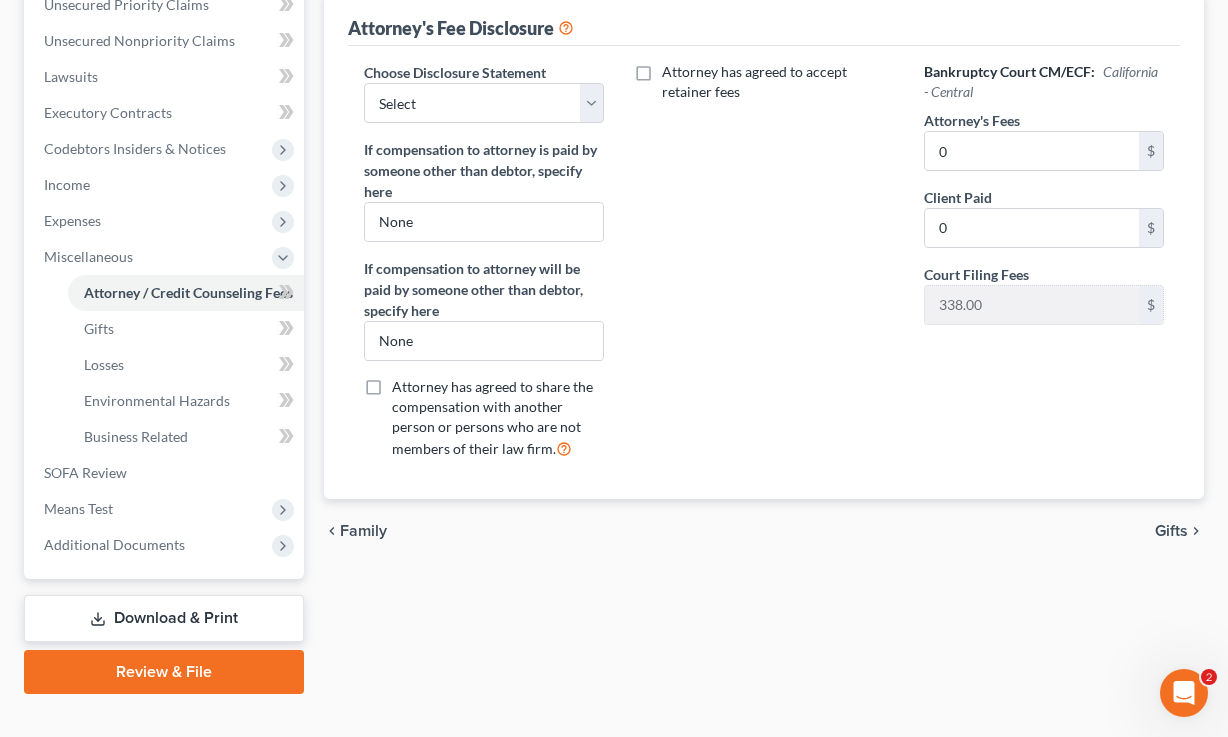 click on "Download & Print" at bounding box center (164, 618) 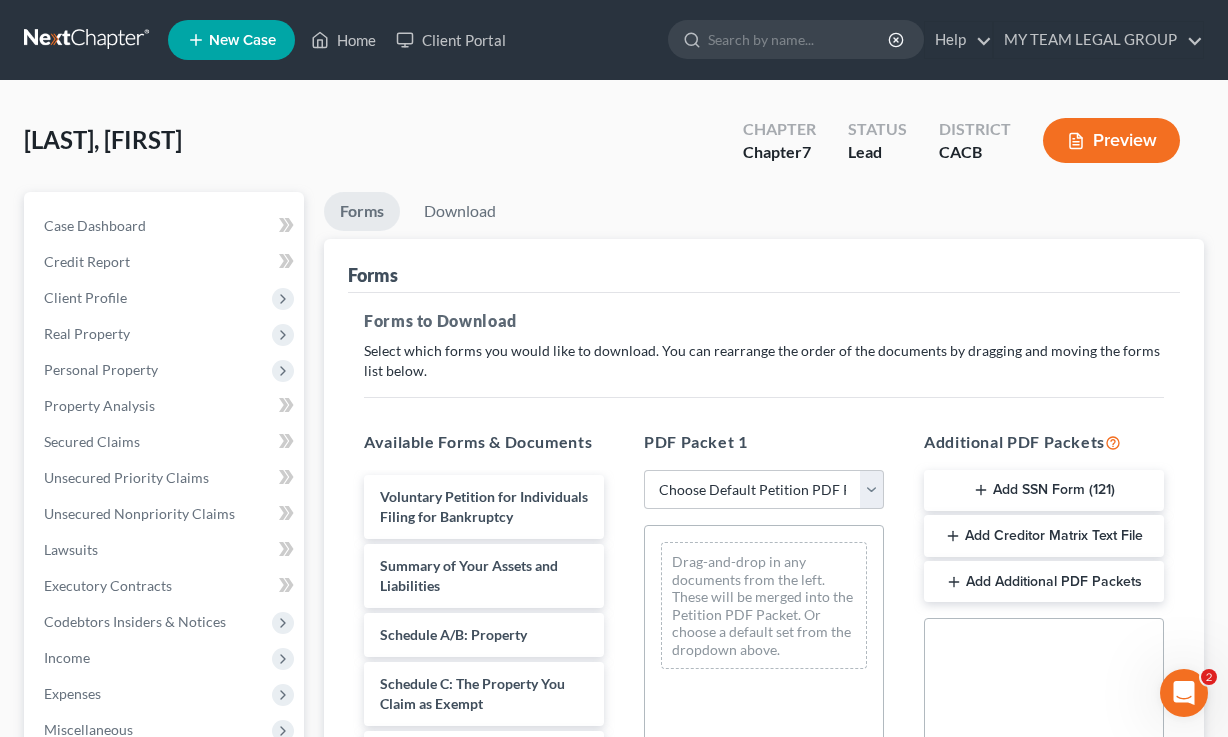 scroll, scrollTop: 186, scrollLeft: 0, axis: vertical 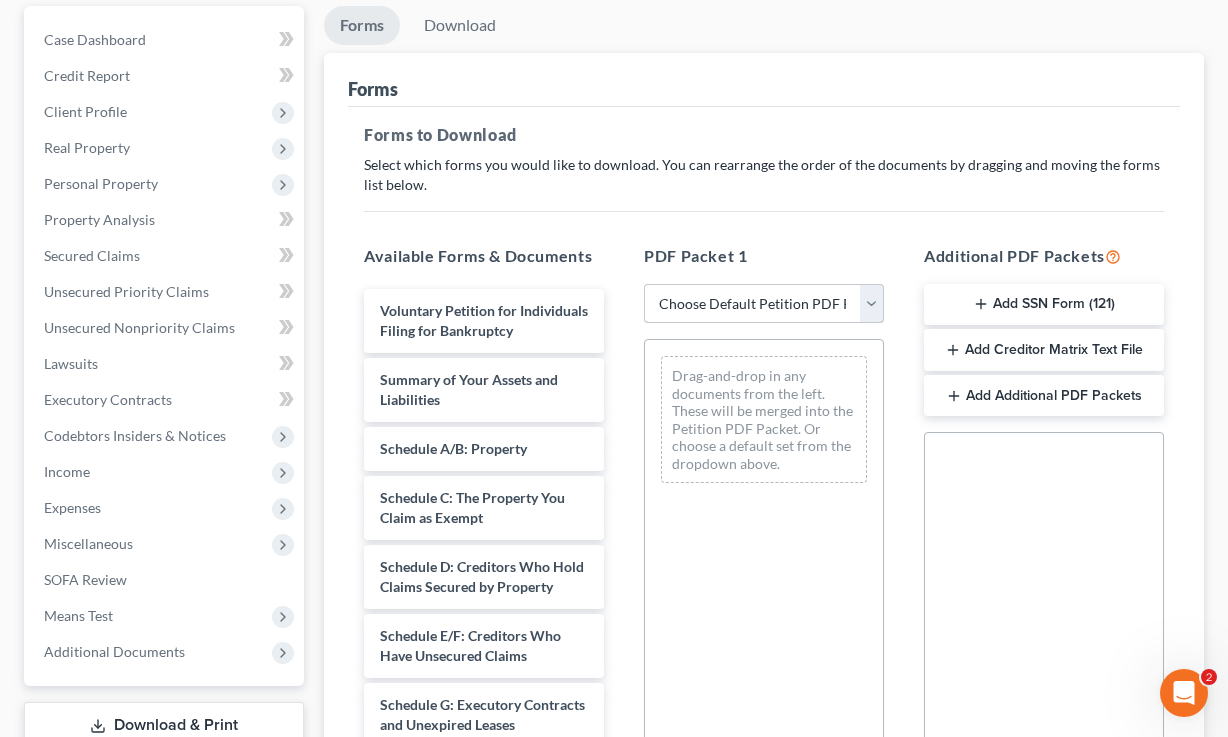 click on "Choose Default Petition PDF Packet Complete Bankruptcy Petition (all forms and schedules) Emergency Filing Forms (Petition and Creditor List Only) Amended Forms Signature Pages Only" at bounding box center [764, 304] 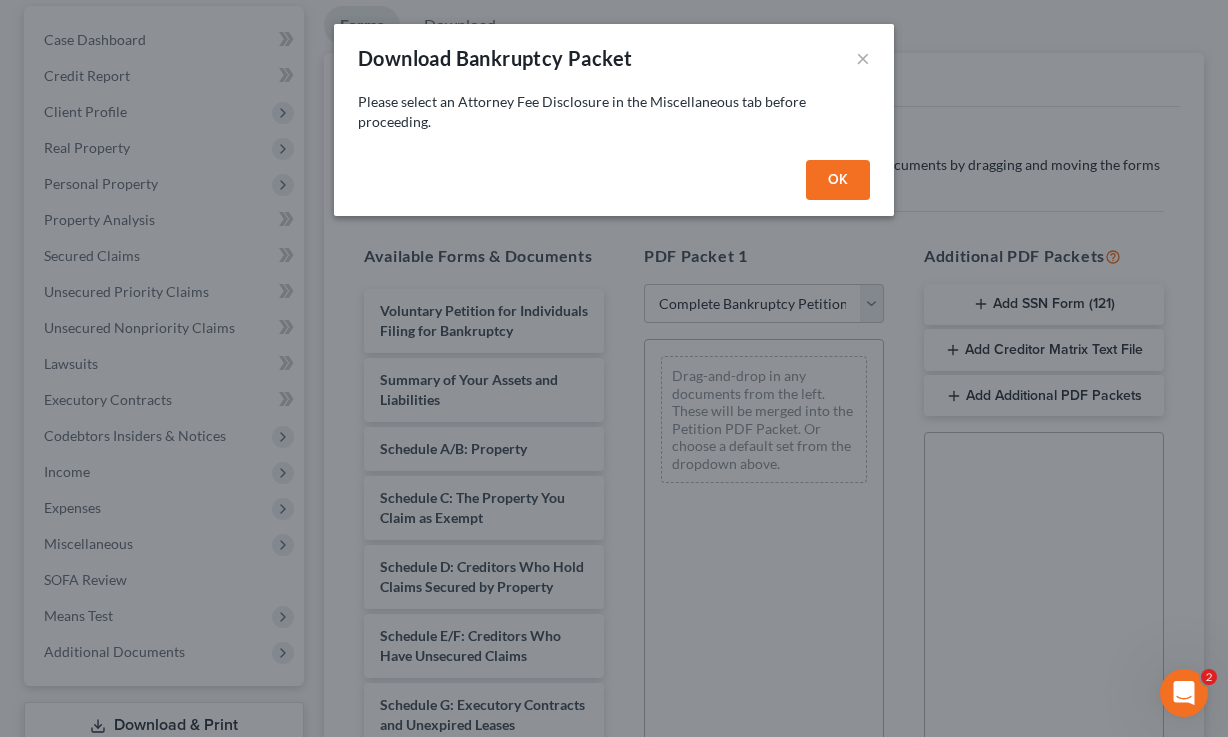 click on "OK" at bounding box center [838, 180] 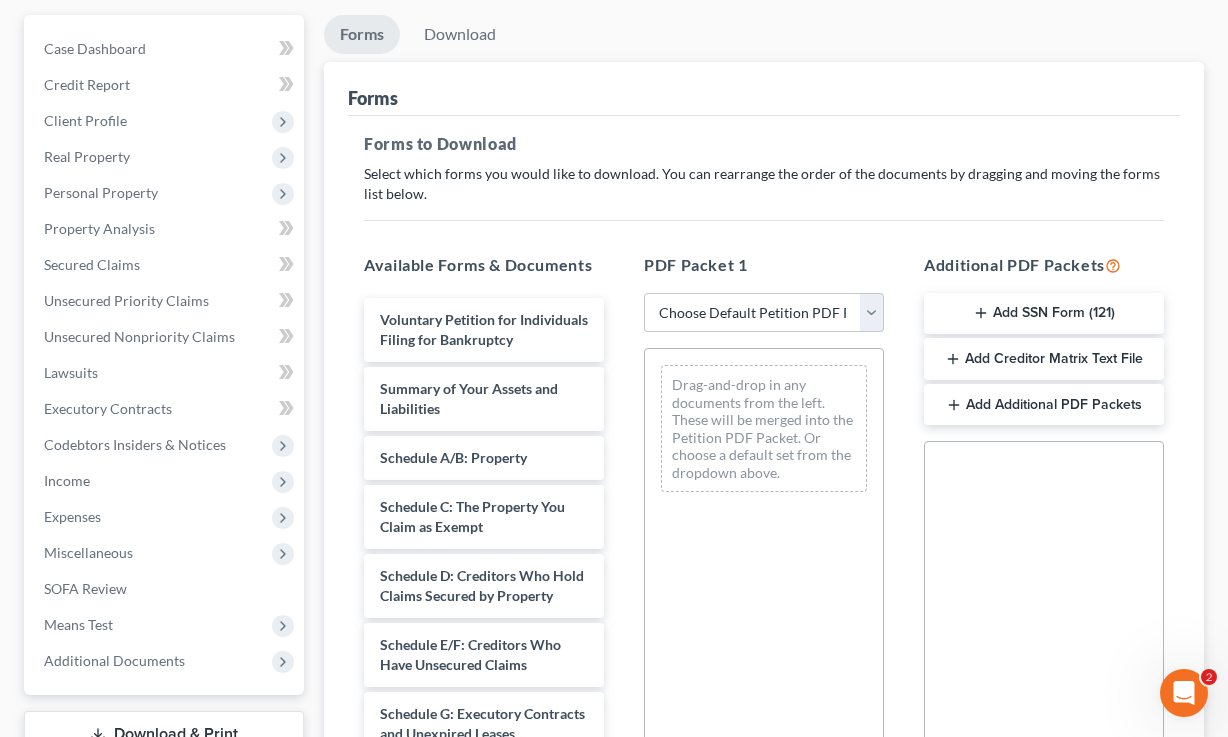 scroll, scrollTop: 116, scrollLeft: 0, axis: vertical 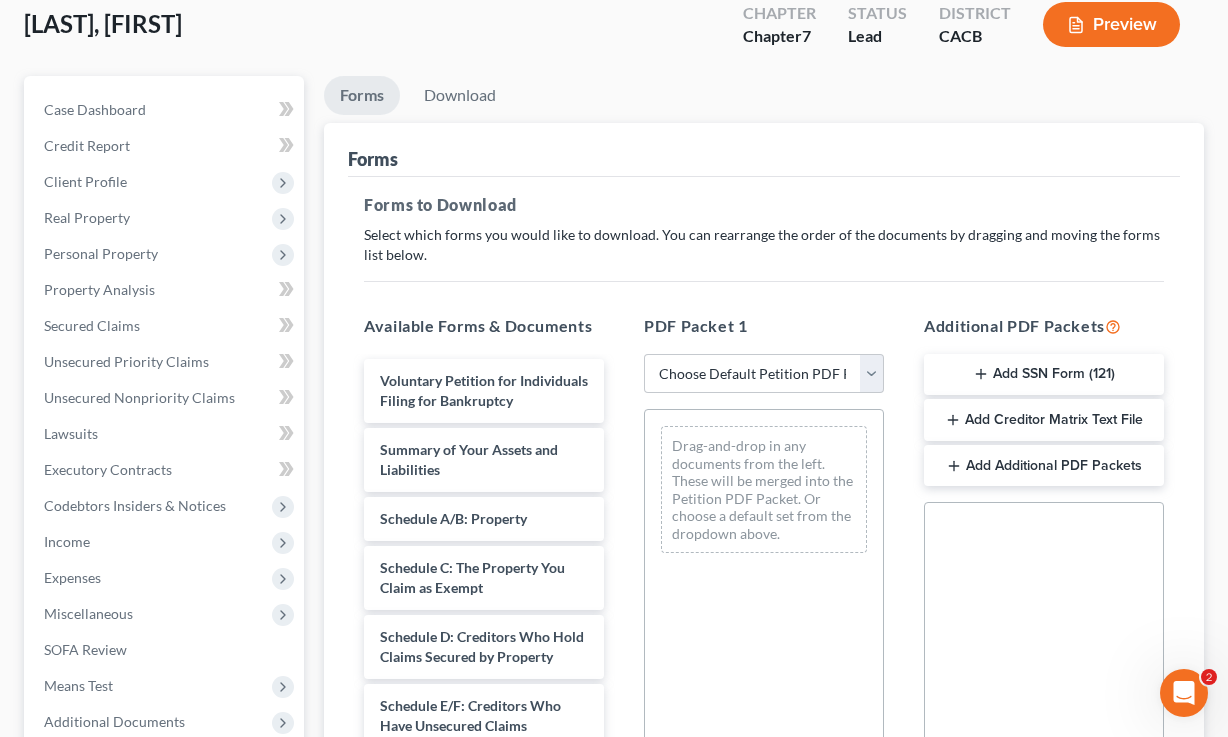 drag, startPoint x: 619, startPoint y: 326, endPoint x: 341, endPoint y: 319, distance: 278.0881 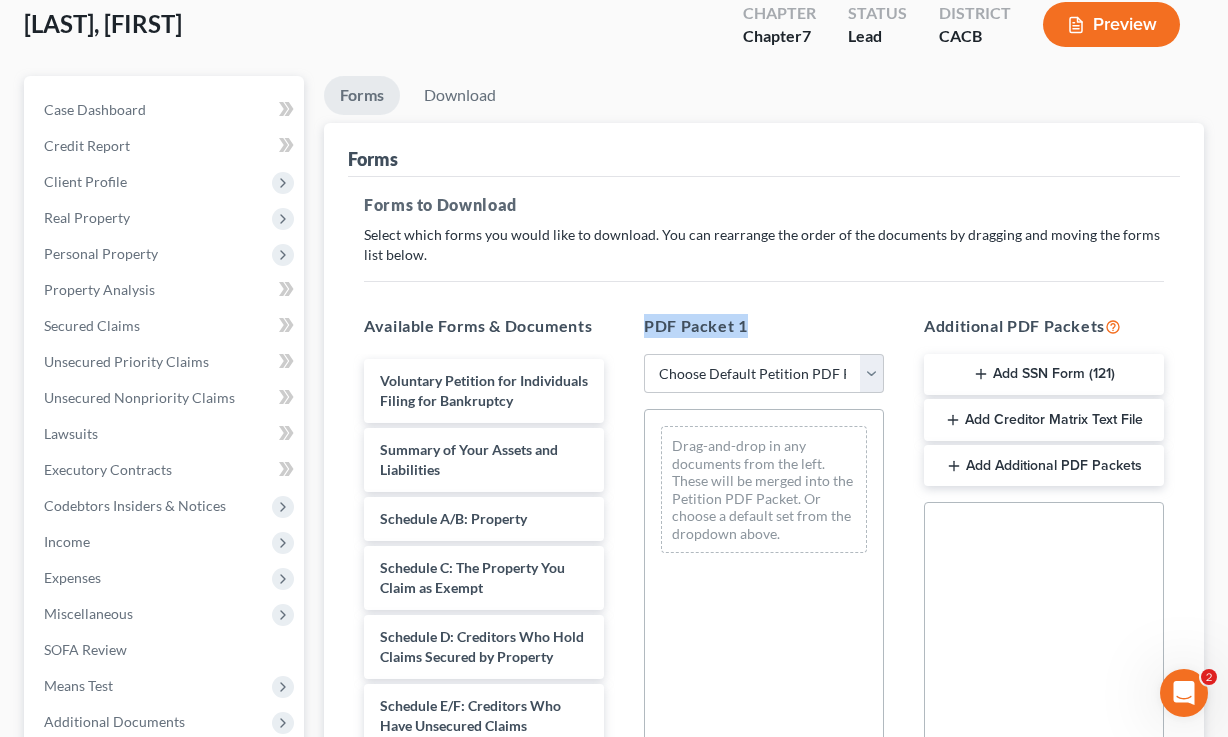 drag, startPoint x: 735, startPoint y: 324, endPoint x: 634, endPoint y: 323, distance: 101.00495 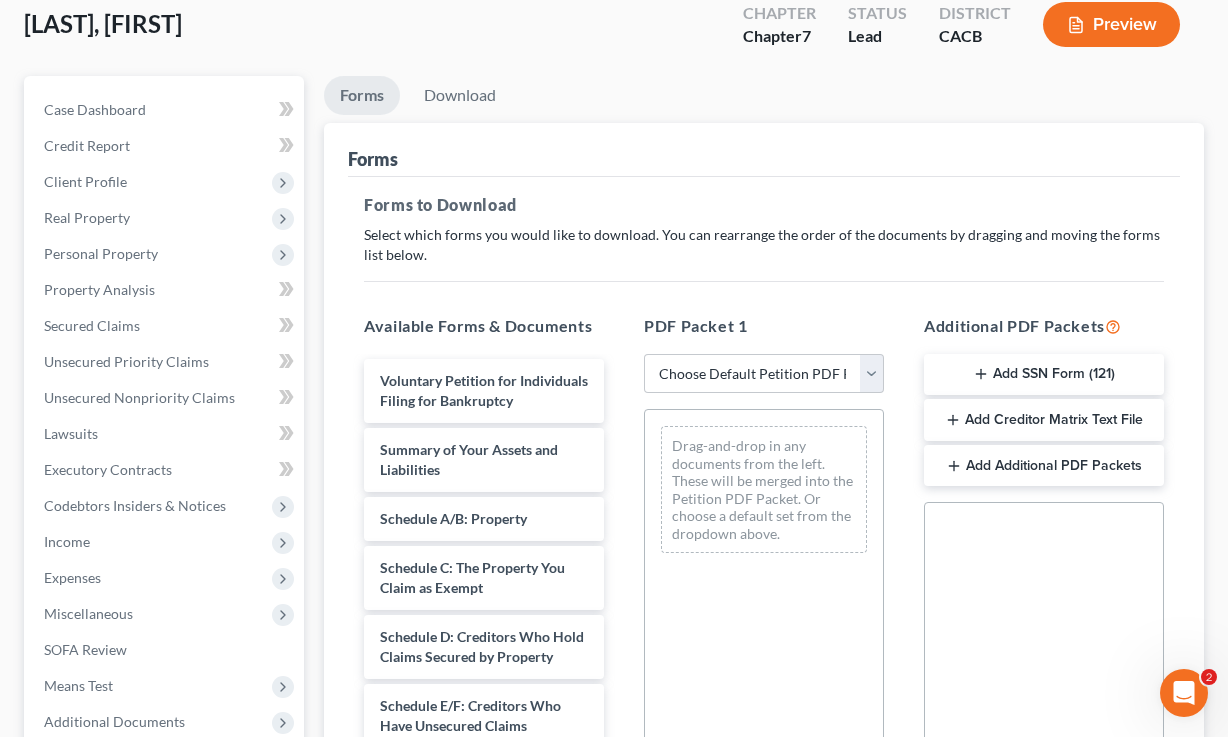click on "PDF Packet 1 Choose Default Petition PDF Packet Complete Bankruptcy Petition (all forms and schedules) Emergency Filing Forms (Petition and Creditor List Only) Amended Forms Signature Pages Only Drag-and-drop in any documents from the left. These will be merged into the Petition PDF Packet. Or choose a default set from the dropdown above." at bounding box center [764, 637] 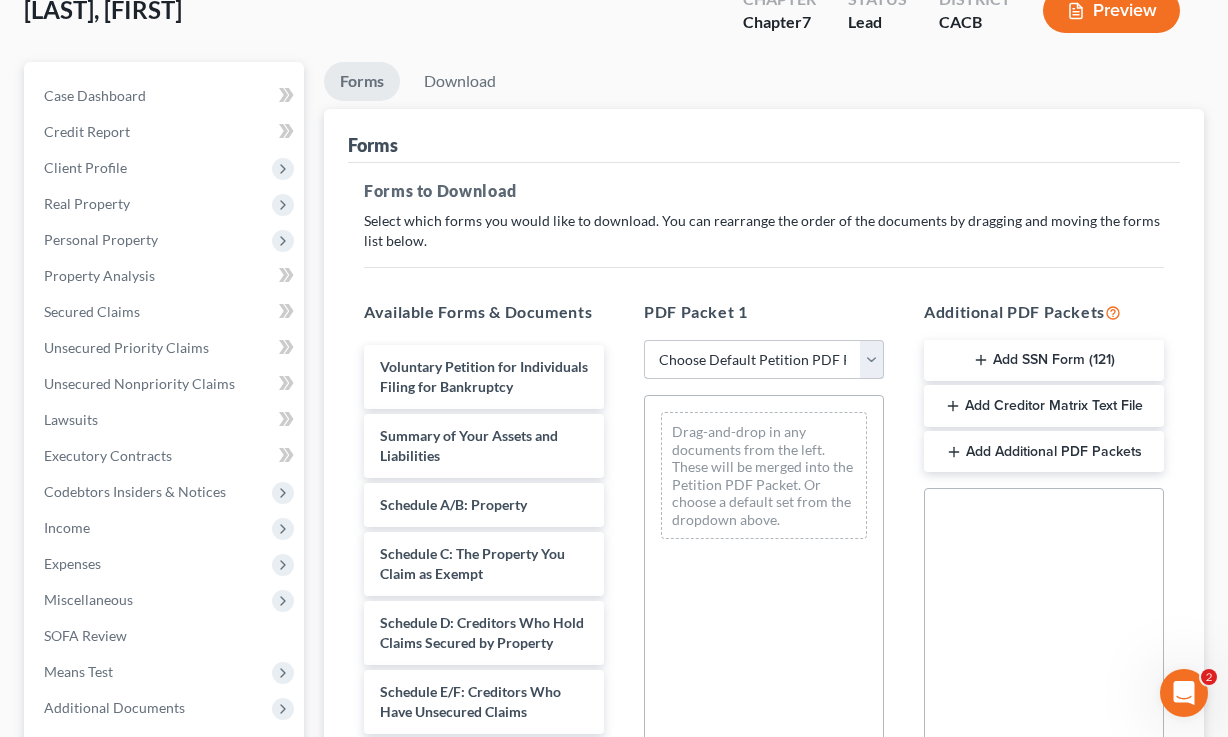 click on "Choose Default Petition PDF Packet Complete Bankruptcy Petition (all forms and schedules) Emergency Filing Forms (Petition and Creditor List Only) Amended Forms Signature Pages Only" at bounding box center [764, 360] 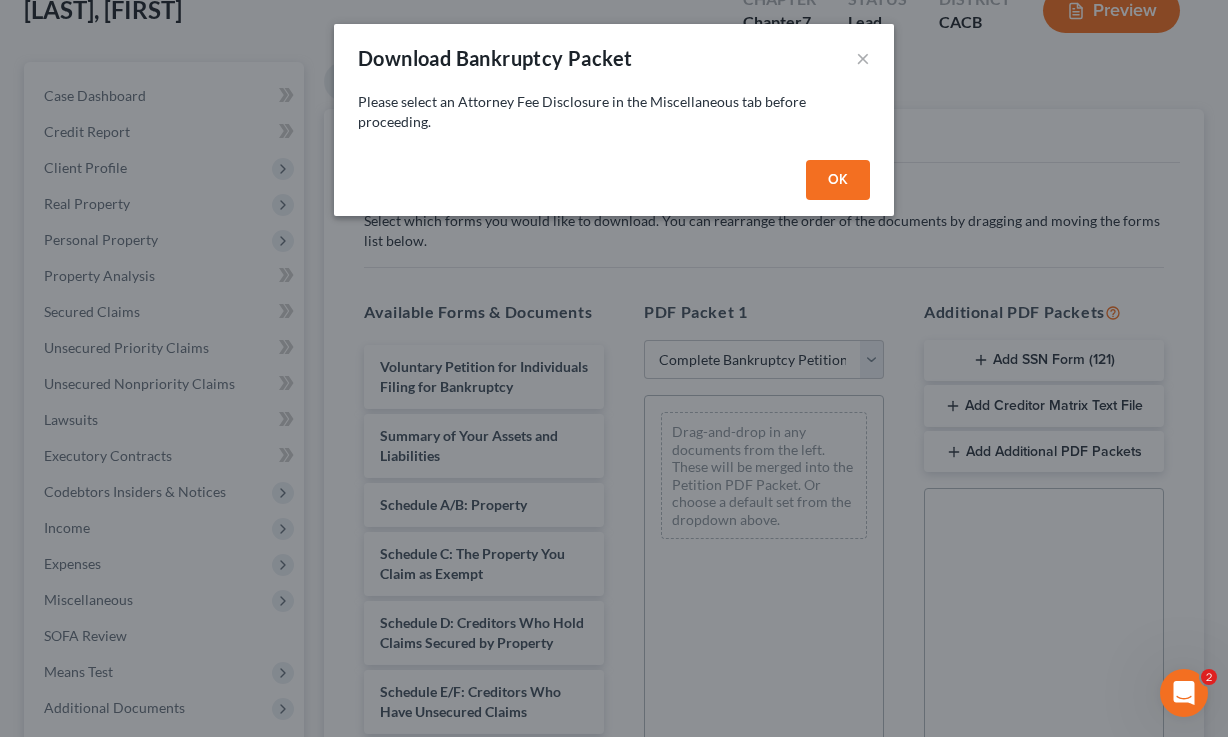 click on "OK" at bounding box center [838, 180] 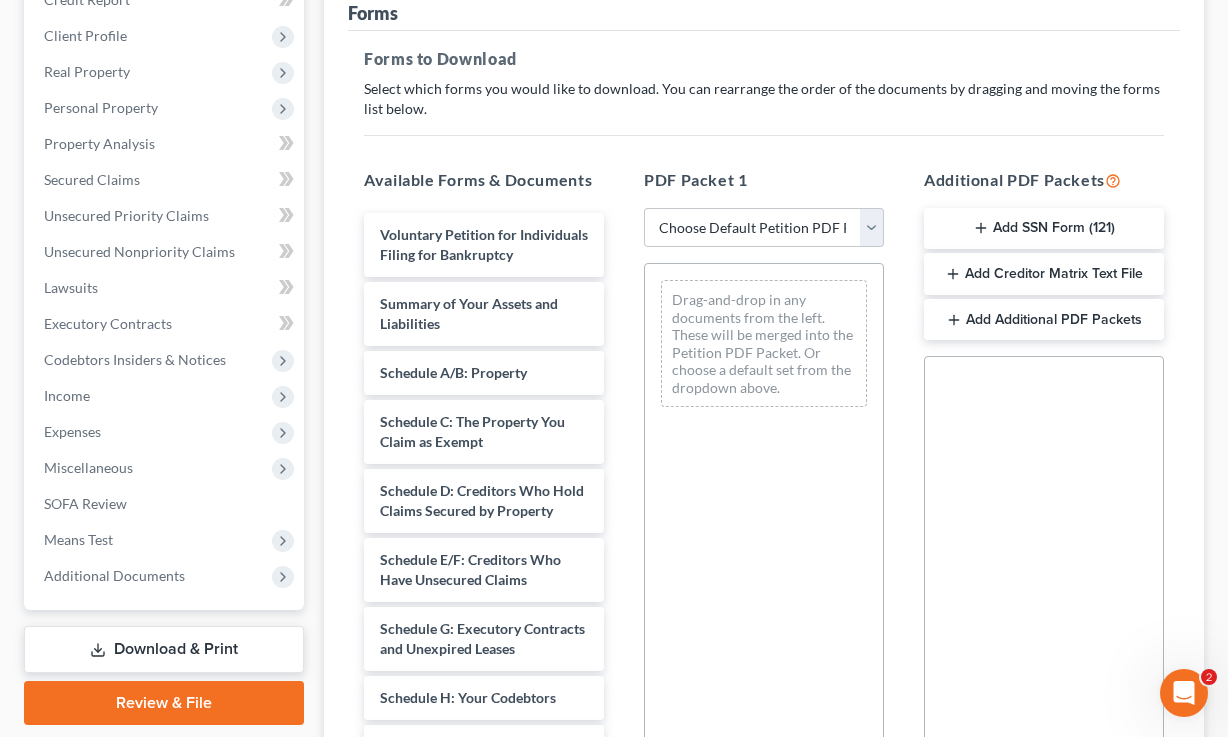 scroll, scrollTop: 258, scrollLeft: 0, axis: vertical 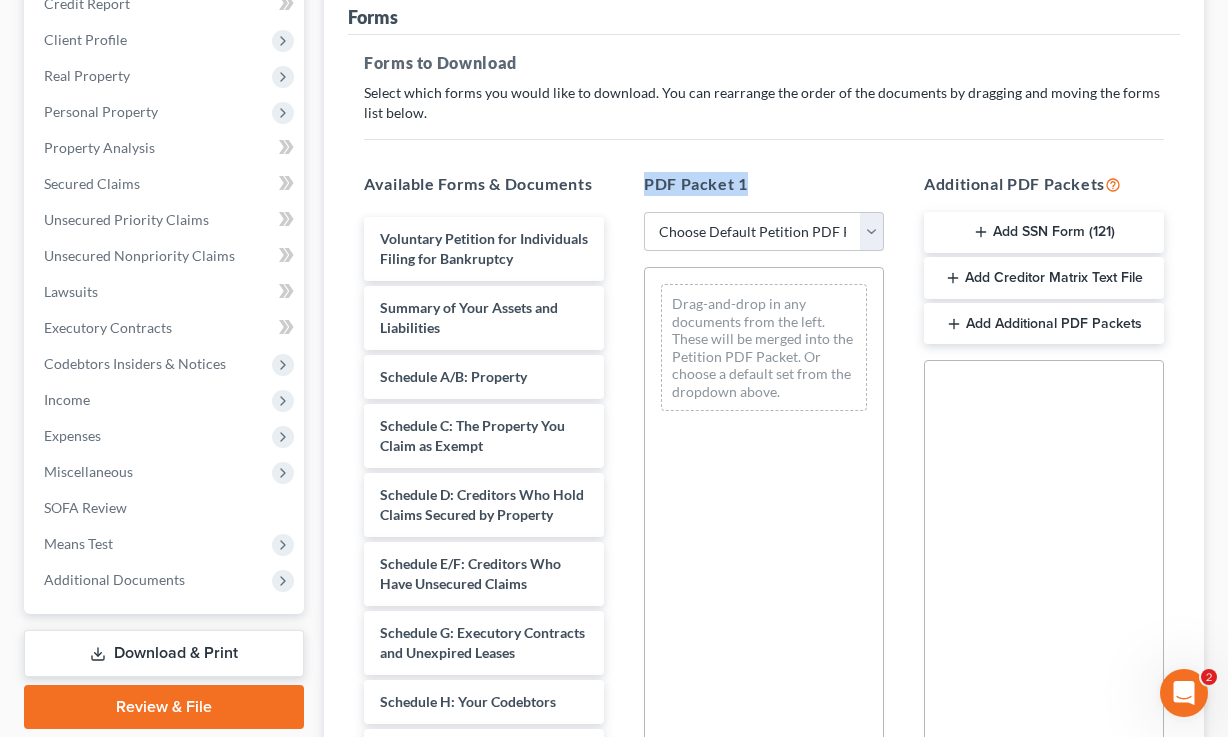 drag, startPoint x: 772, startPoint y: 180, endPoint x: 625, endPoint y: 180, distance: 147 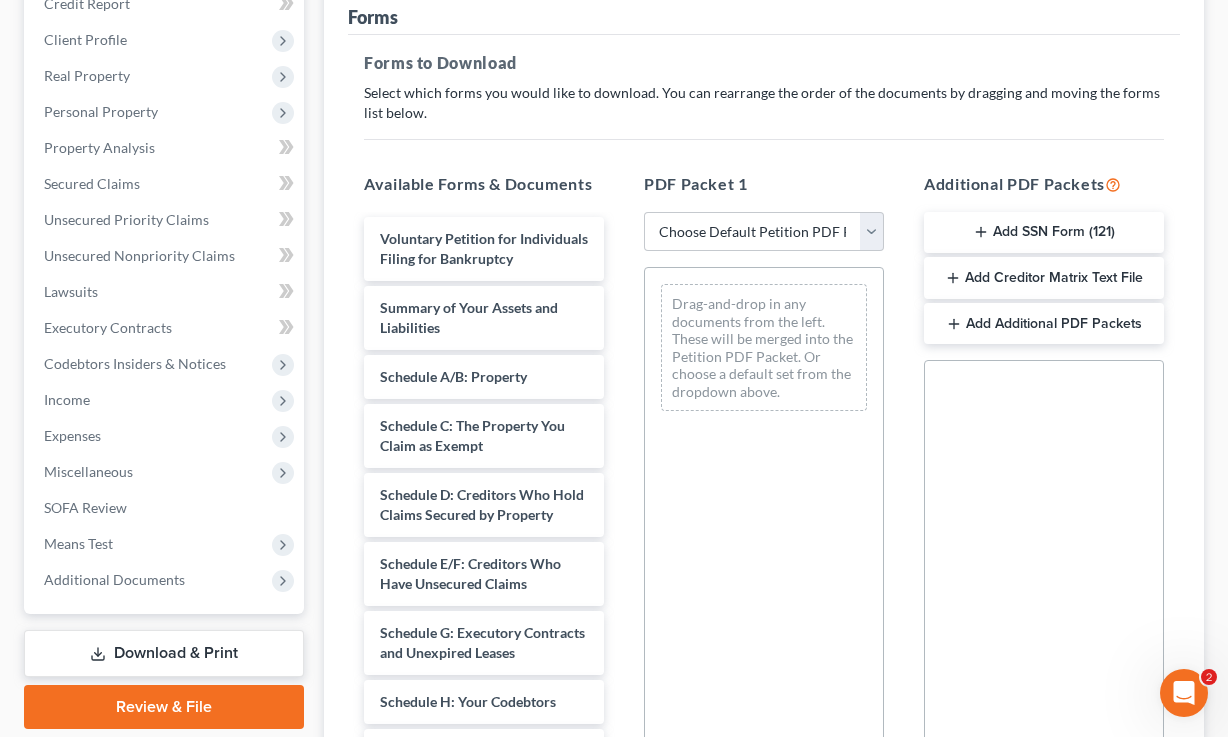 click on "PDF Packet 1 Choose Default Petition PDF Packet Complete Bankruptcy Petition (all forms and schedules) Emergency Filing Forms (Petition and Creditor List Only) Amended Forms Signature Pages Only Drag-and-drop in any documents from the left. These will be merged into the Petition PDF Packet. Or choose a default set from the dropdown above." at bounding box center [764, 495] 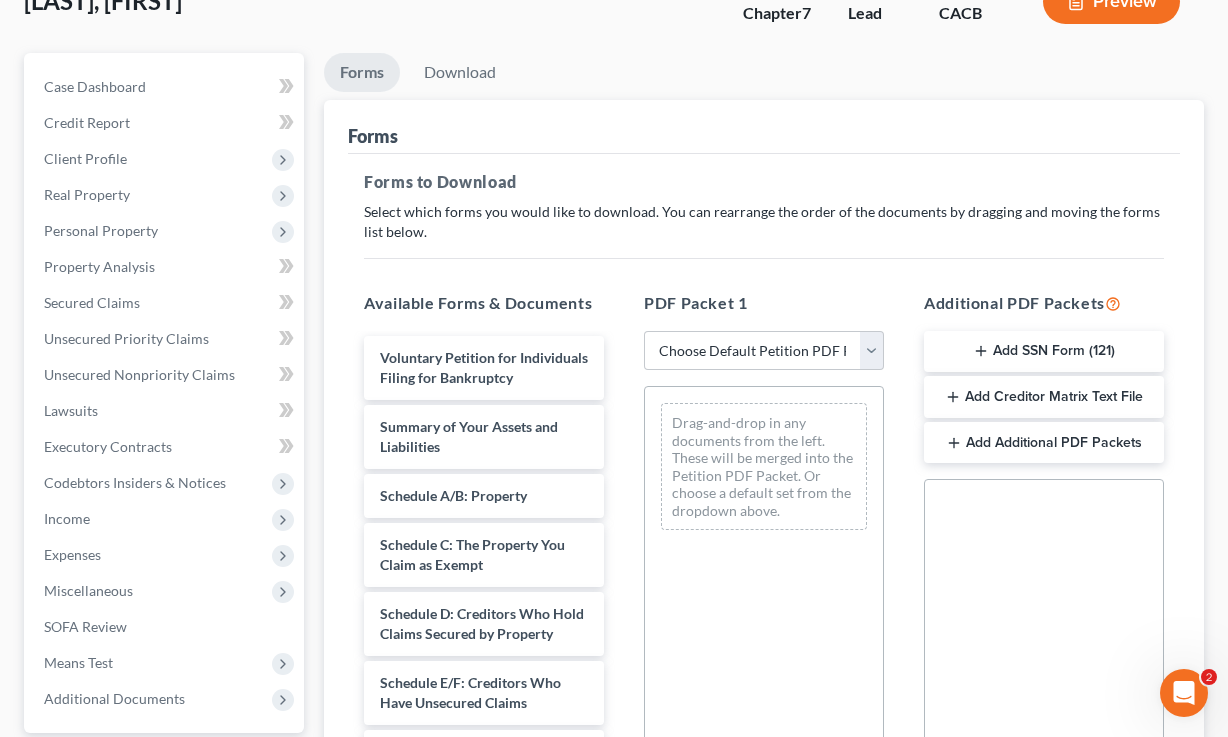 scroll, scrollTop: 71, scrollLeft: 0, axis: vertical 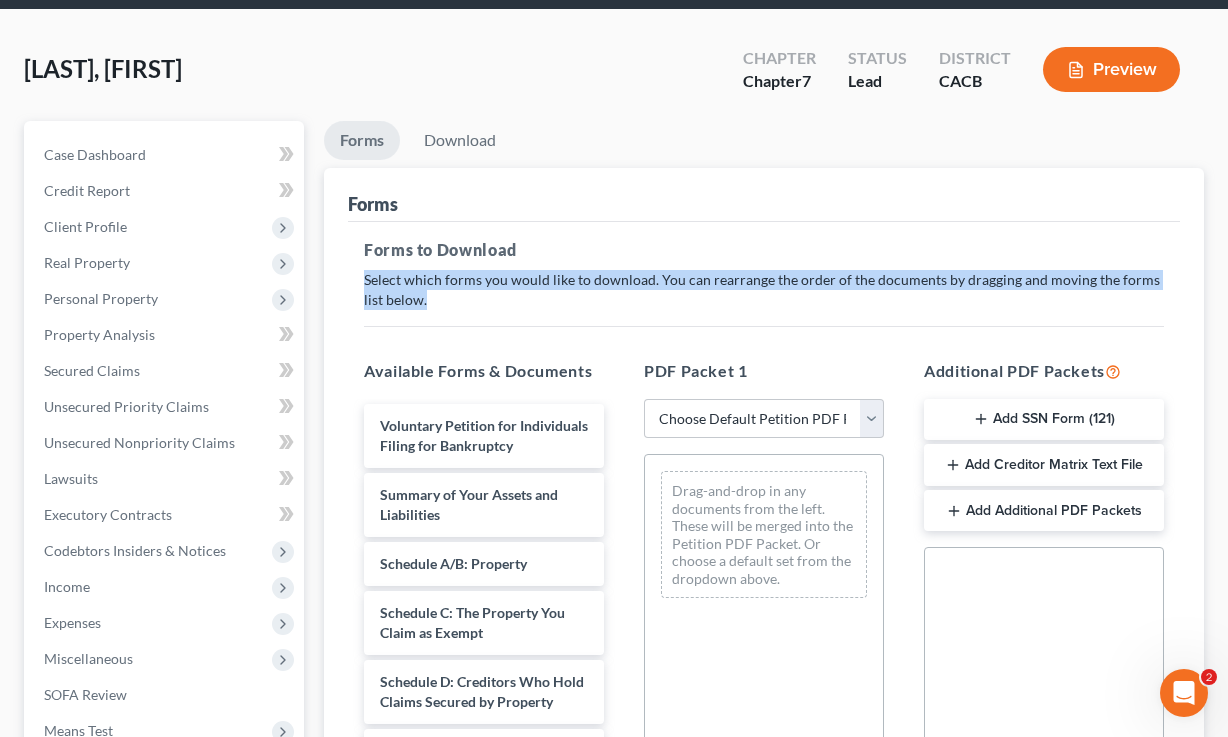 drag, startPoint x: 458, startPoint y: 305, endPoint x: 351, endPoint y: 275, distance: 111.12605 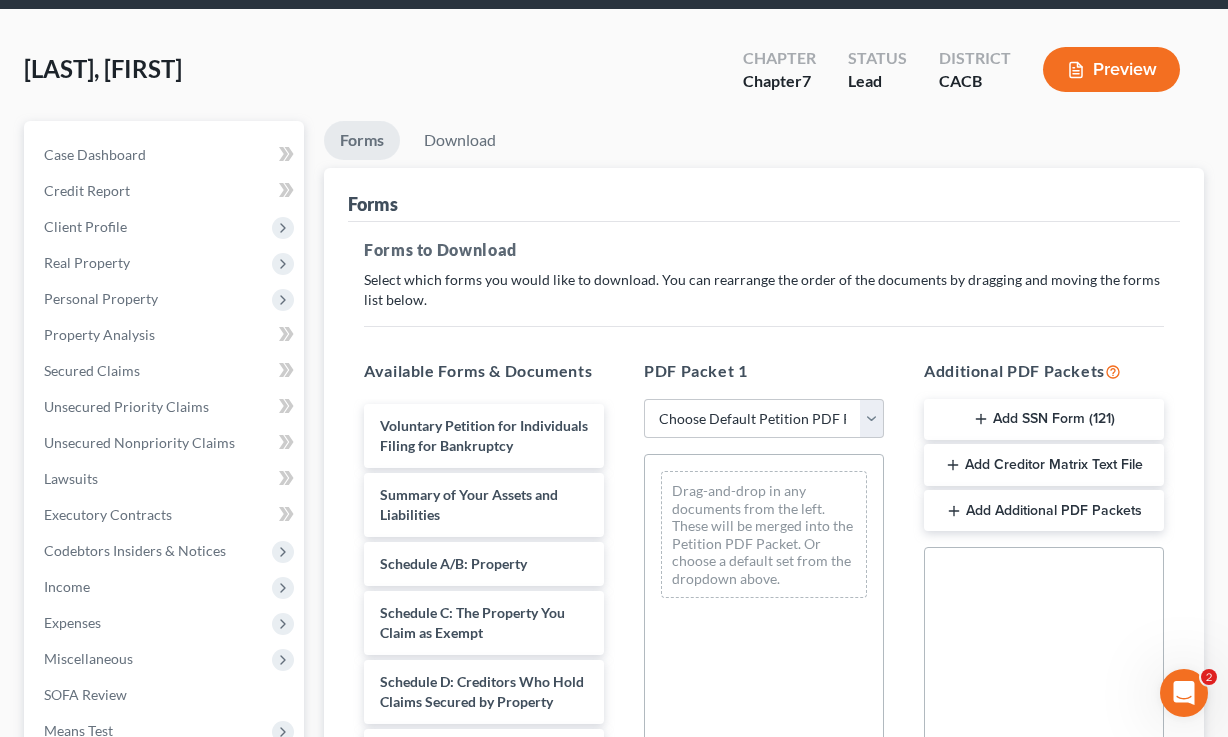 click on "Forms to Download Select which forms you would like to download. You can rearrange the order of the documents by dragging and moving the forms list below.  Available Forms & Documents
Voluntary Petition for Individuals Filing for Bankruptcy Summary of Your Assets and Liabilities Schedule A/B: Property Schedule C: The Property You Claim as Exempt Schedule D: Creditors Who Hold Claims Secured by Property Schedule E/F: Creditors Who Have Unsecured Claims Schedule G: Executory Contracts and Unexpired Leases Schedule H: Your Codebtors Schedule I: Your Income Schedule J: Your Expenses Declaration About an Individual Debtor's Schedules Your Statement of Financial Affairs for Individuals Filing for Bankruptcy Statement of Intention for Individuals Filing Under Chapter 7 Chapter 7 Statement of Your Current Monthly Income and Means-Test Calculation Creditor Matrix Verification of Creditor Matrix Notice Required by 11 U.S.C. § 342(b) for Individuals Filing for Bankruptcy Attorney's Disclosure of Compensation" at bounding box center [764, 633] 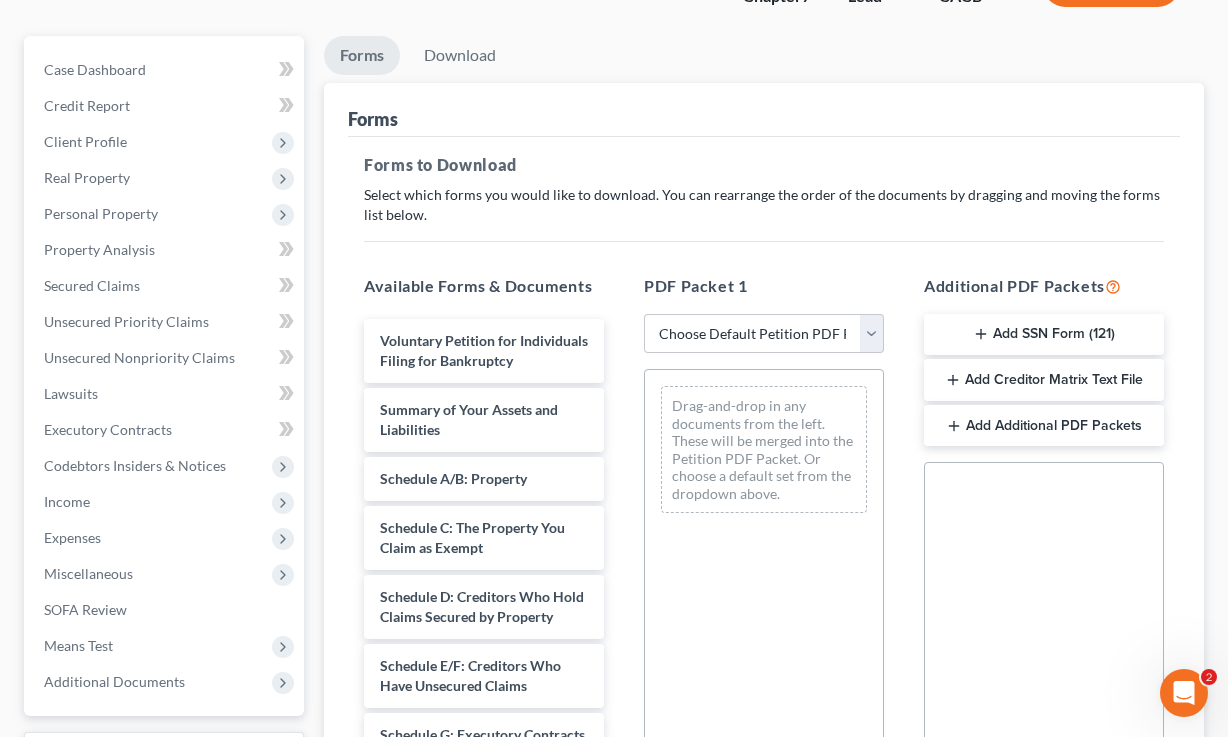scroll, scrollTop: 24, scrollLeft: 0, axis: vertical 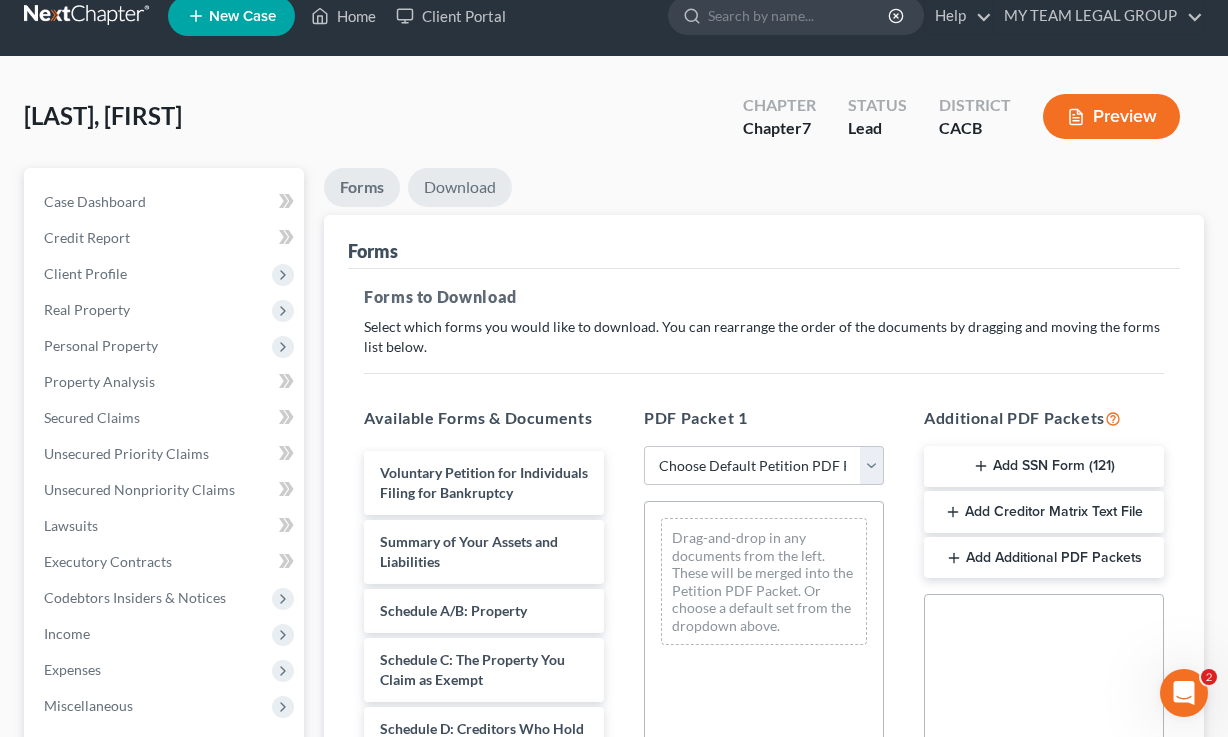 click on "Download" at bounding box center (460, 187) 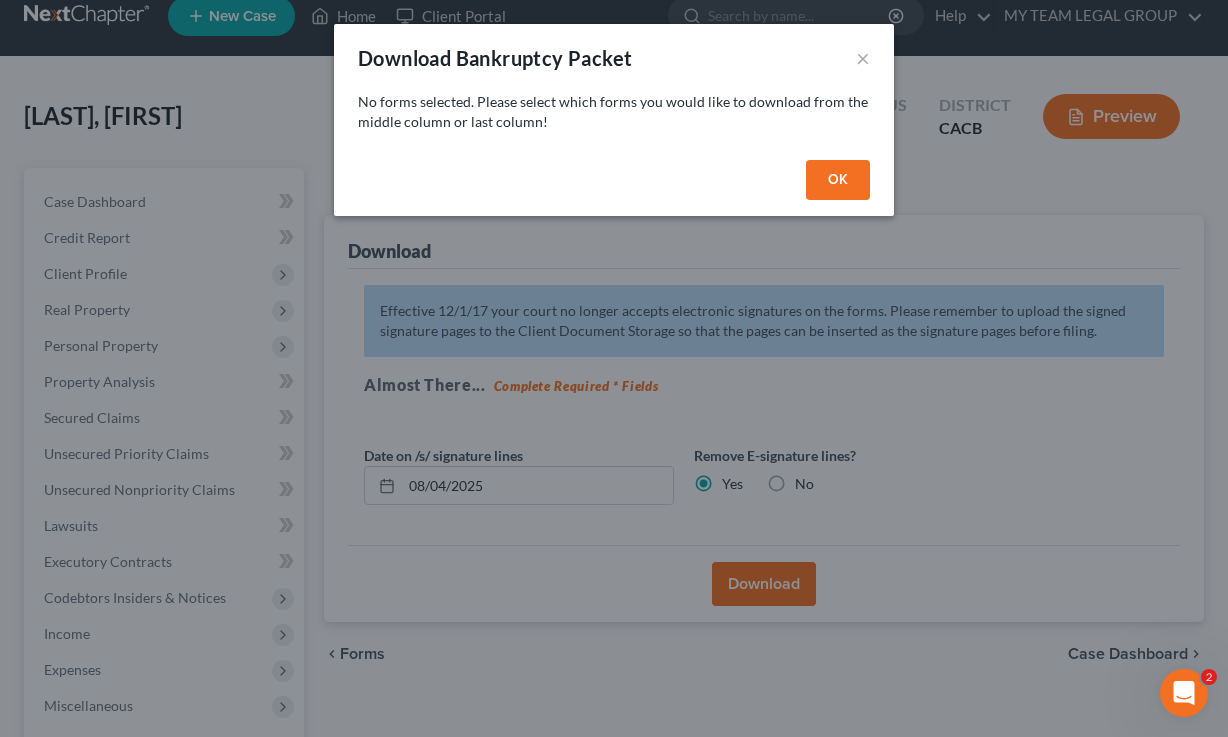 click on "OK" at bounding box center [838, 180] 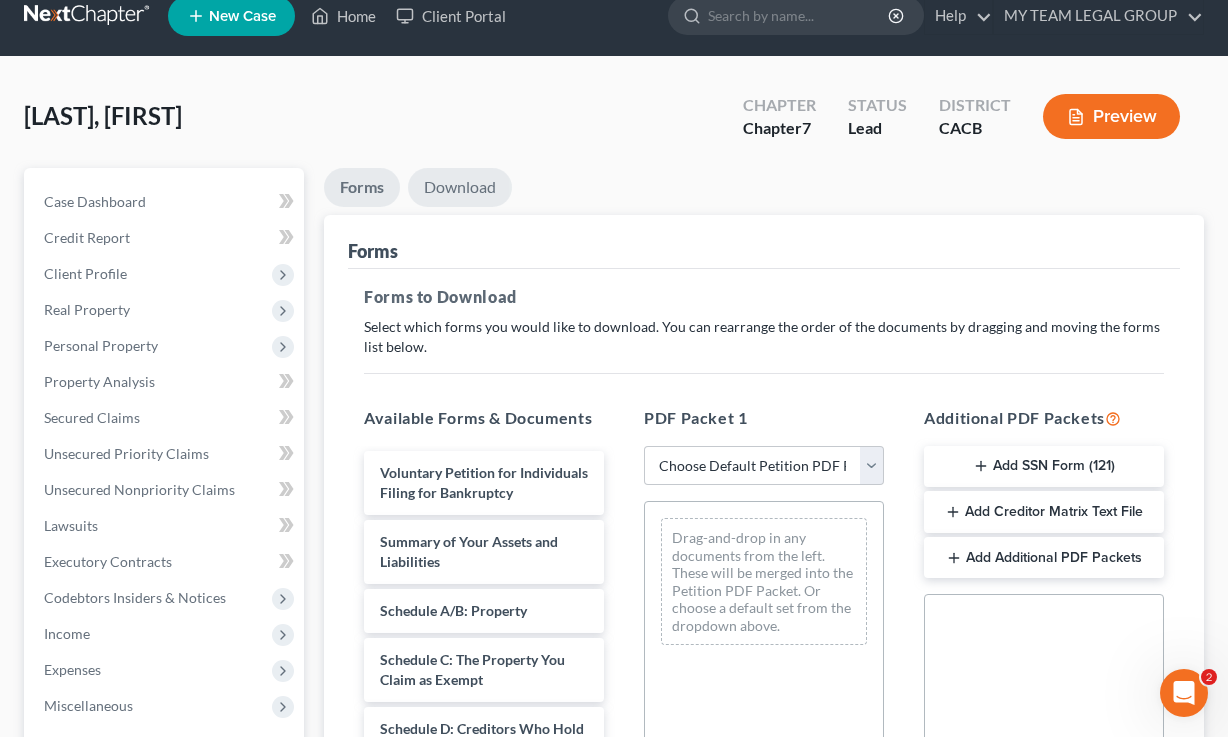 click on "Download" at bounding box center [460, 187] 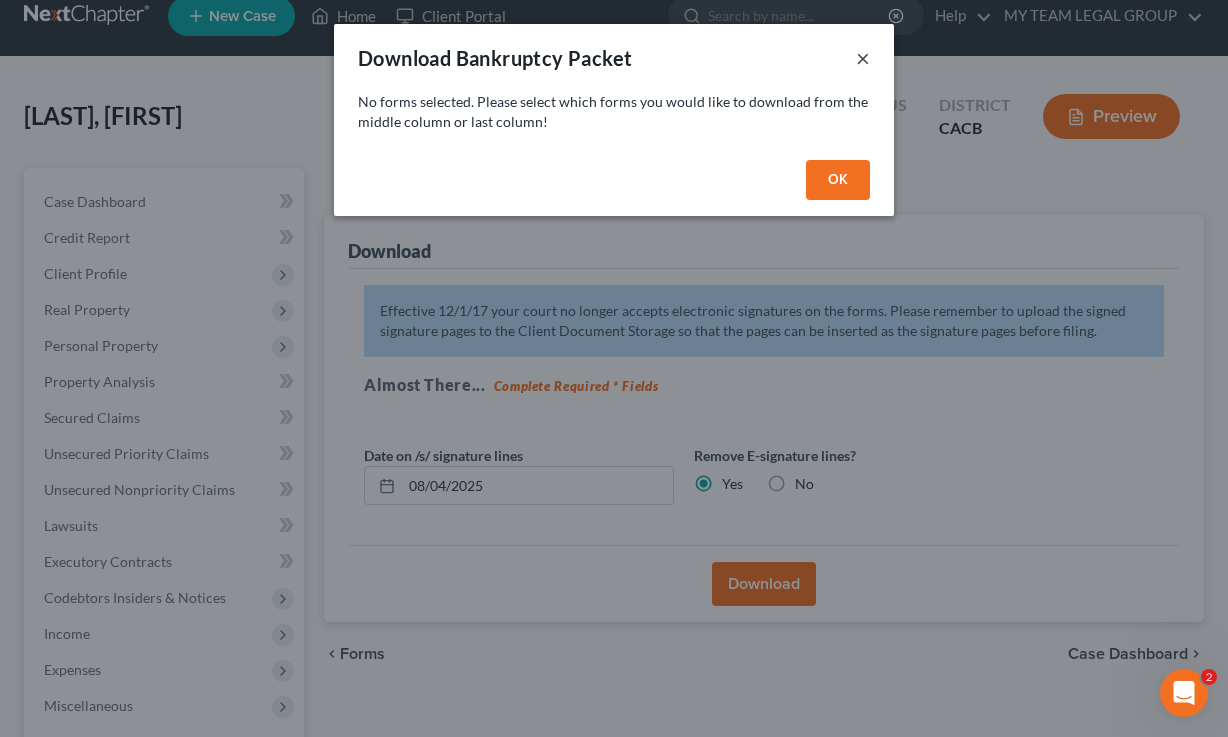 click on "×" at bounding box center [863, 58] 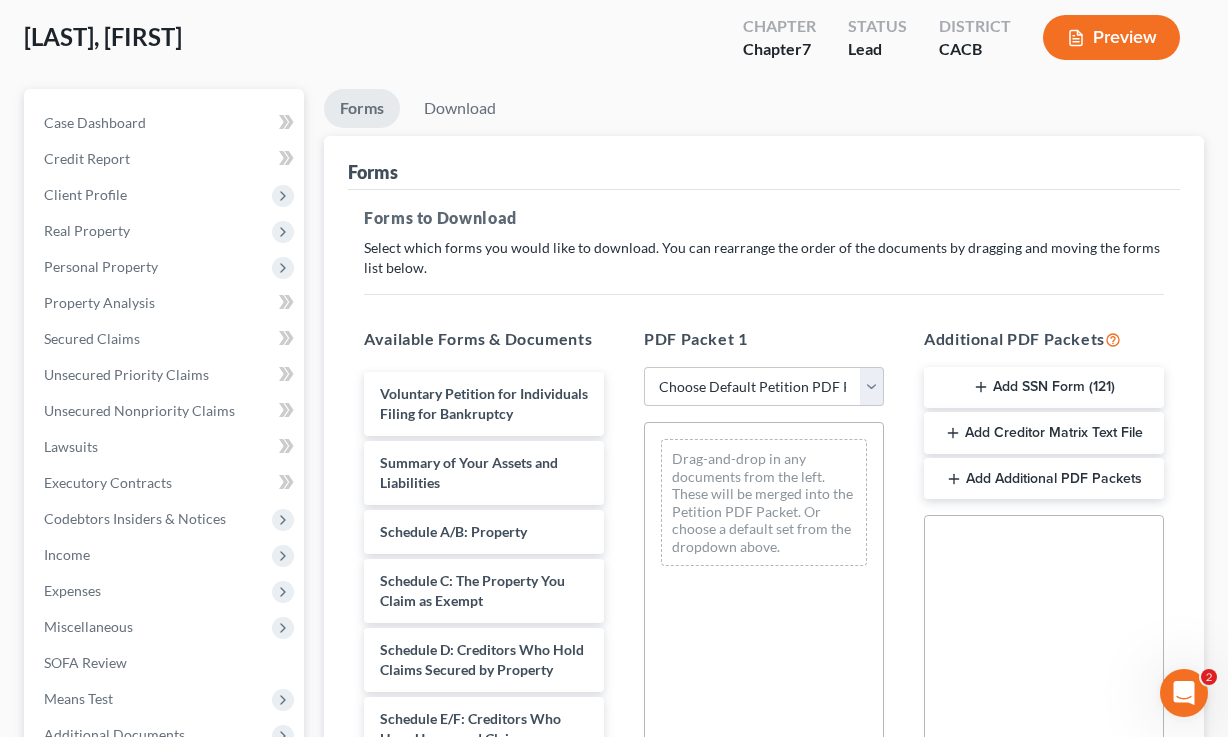 scroll, scrollTop: 106, scrollLeft: 0, axis: vertical 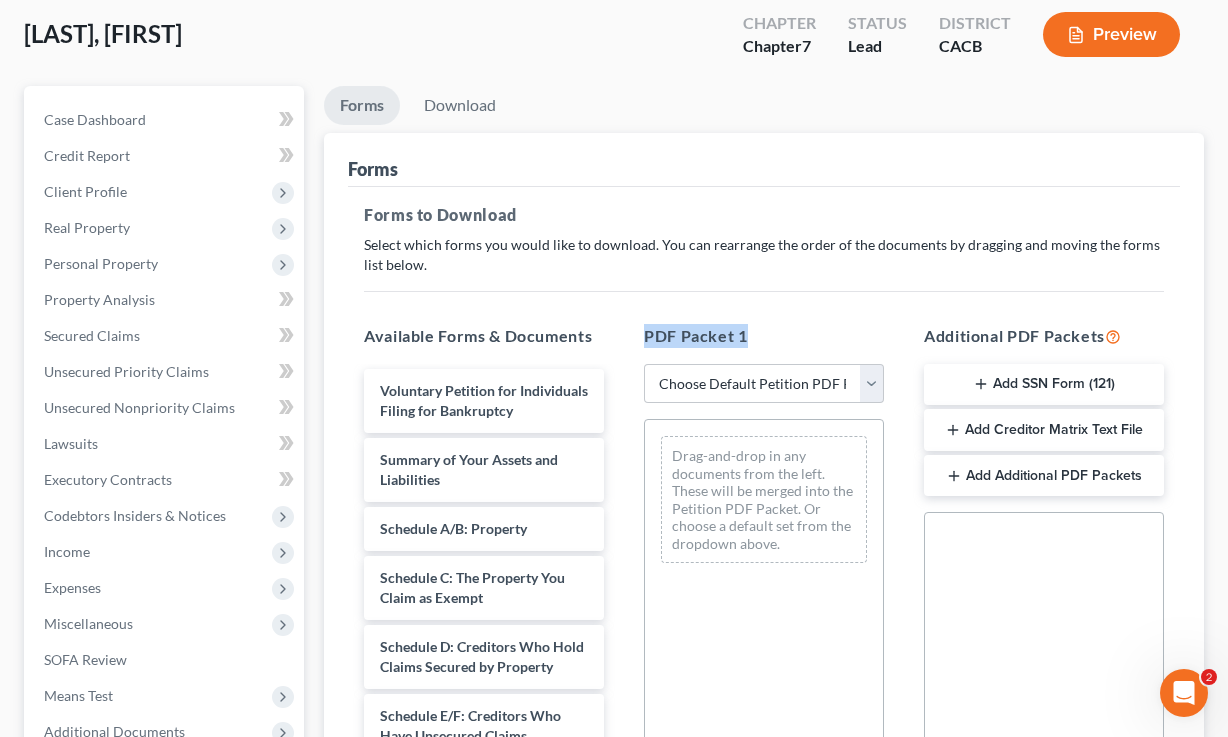 drag, startPoint x: 771, startPoint y: 330, endPoint x: 630, endPoint y: 326, distance: 141.05673 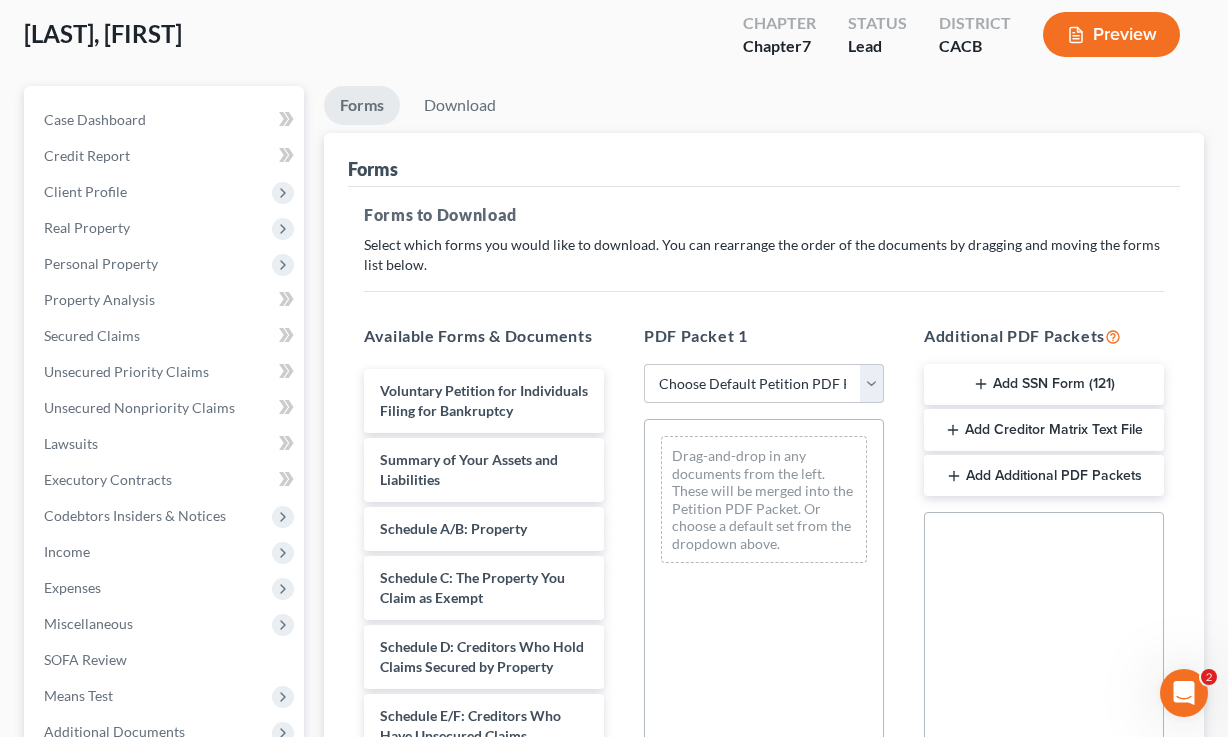 click on "PDF Packet 1 Choose Default Petition PDF Packet Complete Bankruptcy Petition (all forms and schedules) Emergency Filing Forms (Petition and Creditor List Only) Amended Forms Signature Pages Only Drag-and-drop in any documents from the left. These will be merged into the Petition PDF Packet. Or choose a default set from the dropdown above." at bounding box center [764, 647] 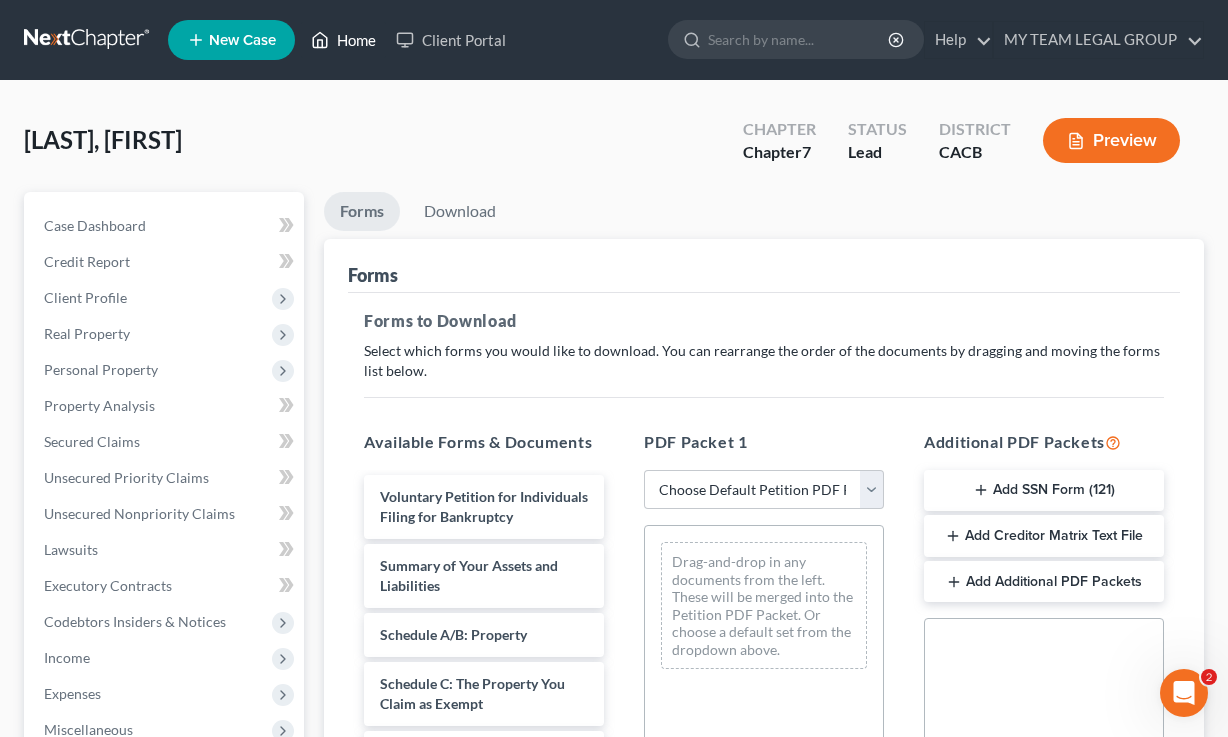 click on "Home" at bounding box center [343, 40] 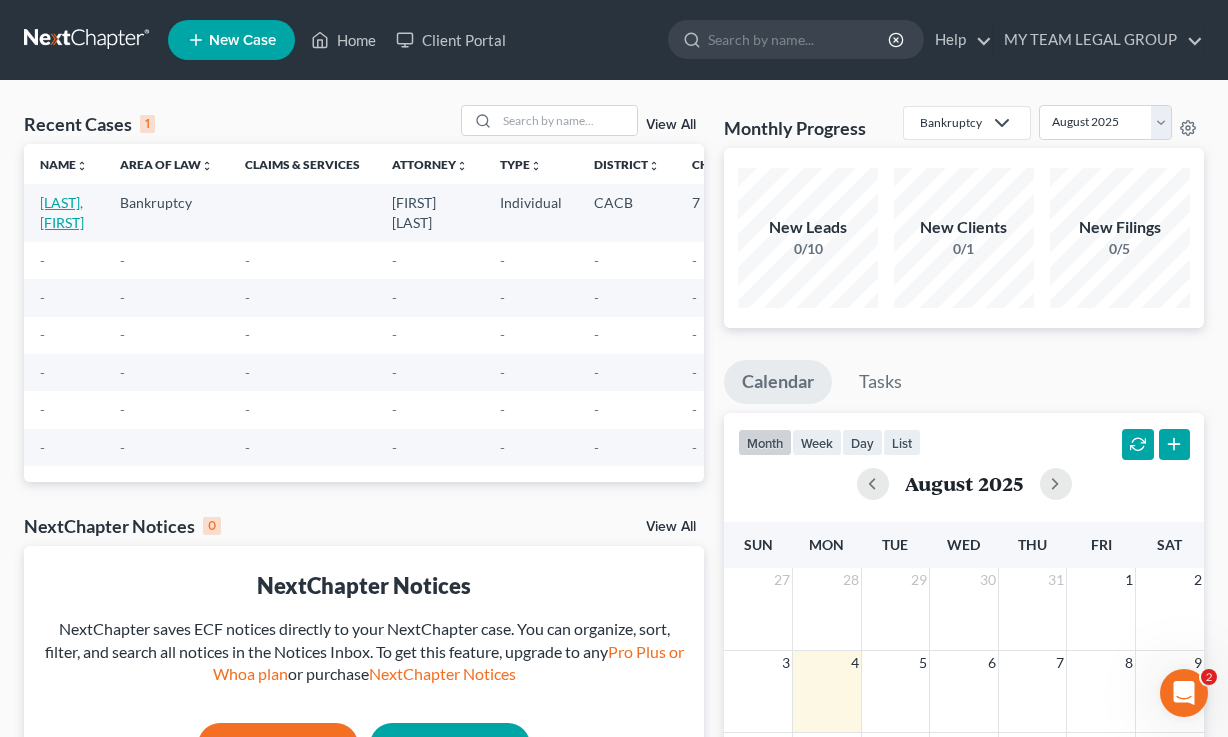 click on "[LAST], [FIRST]" at bounding box center [62, 212] 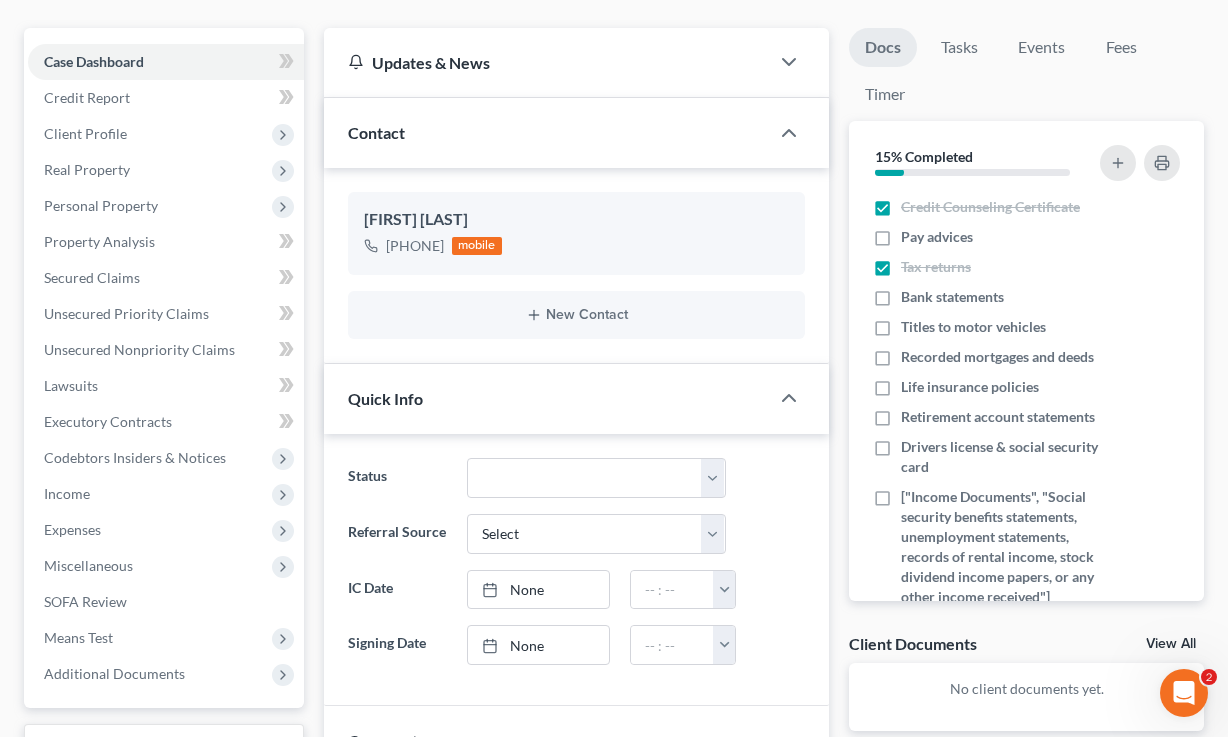 scroll, scrollTop: 0, scrollLeft: 0, axis: both 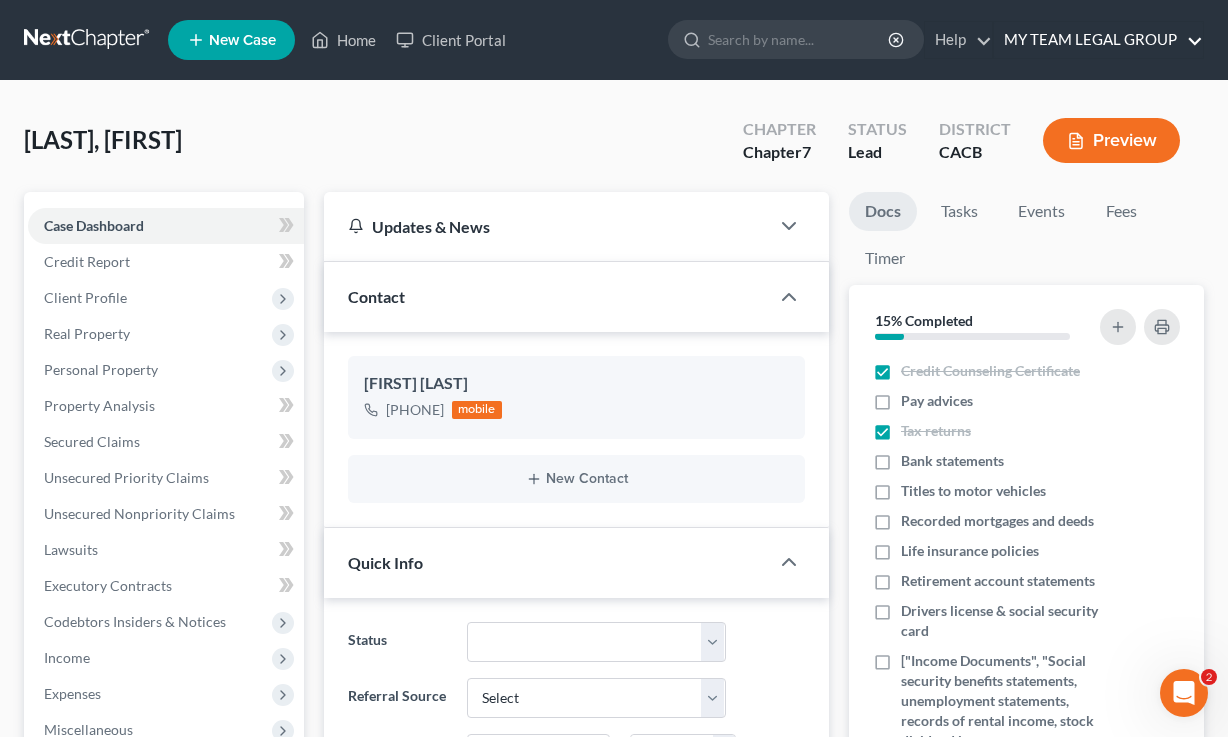 click on "MY TEAM LEGAL GROUP" at bounding box center (1098, 40) 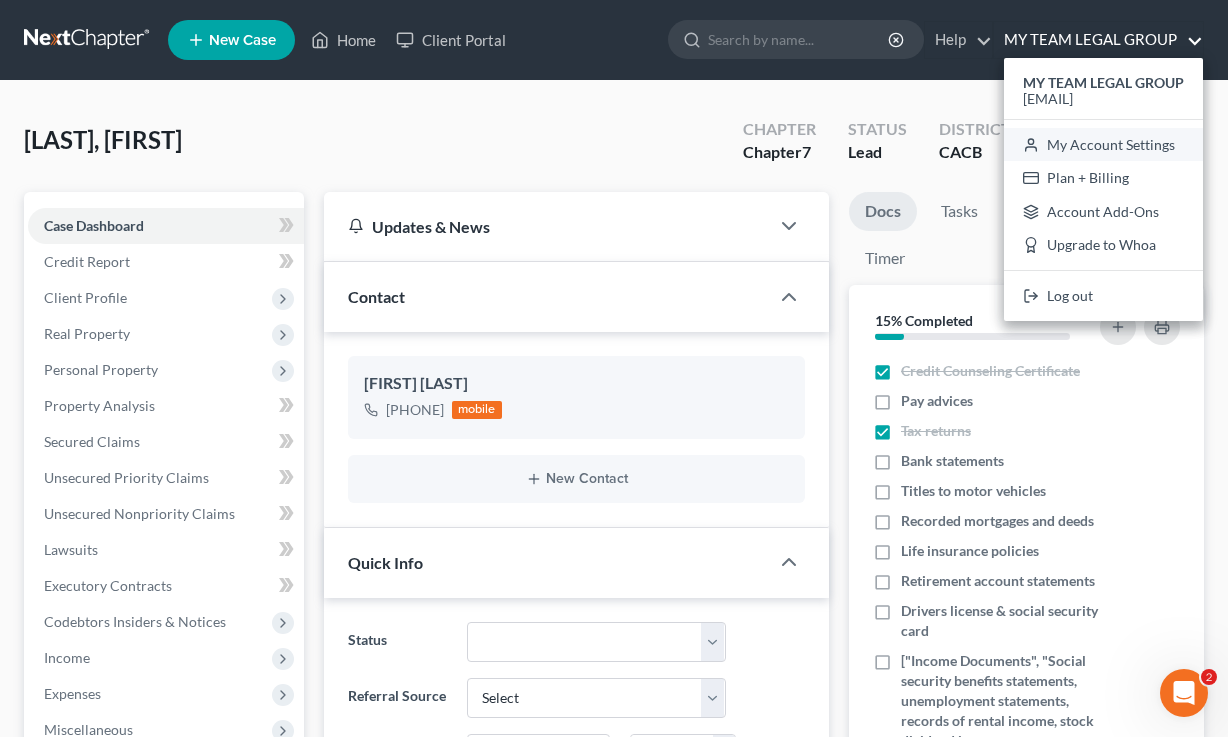 drag, startPoint x: 1049, startPoint y: 140, endPoint x: 918, endPoint y: 188, distance: 139.51703 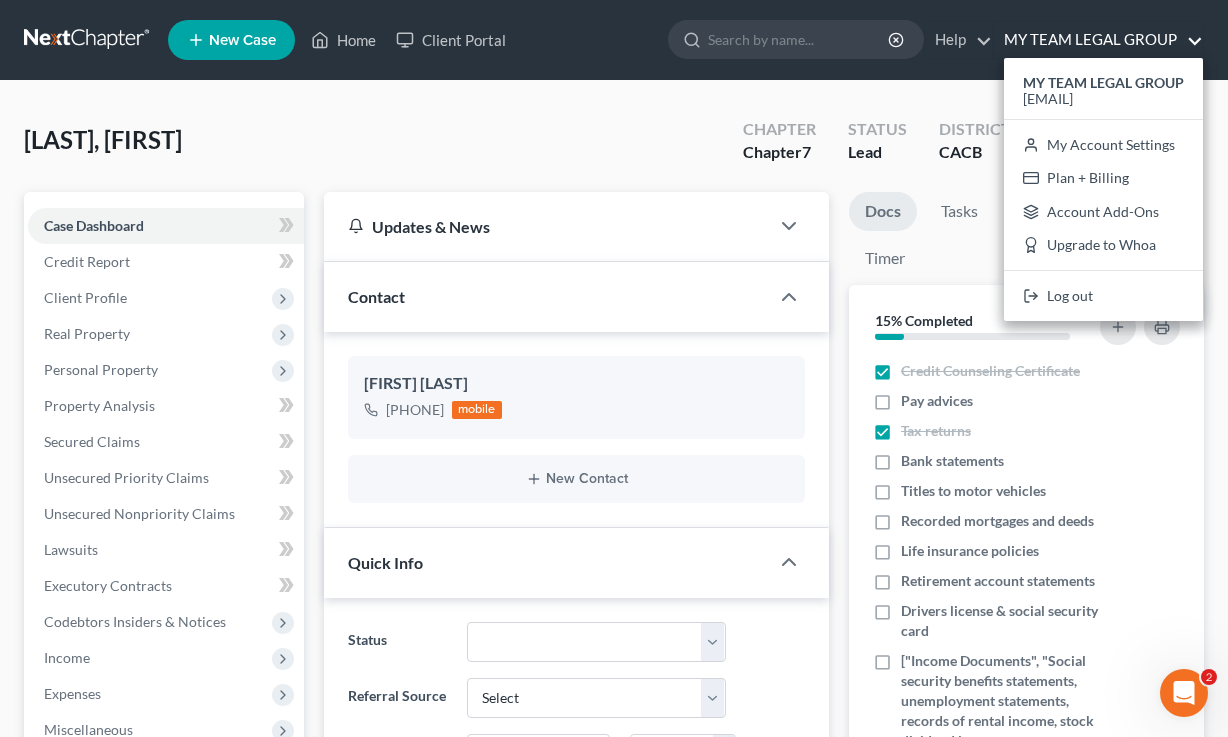 select on "29" 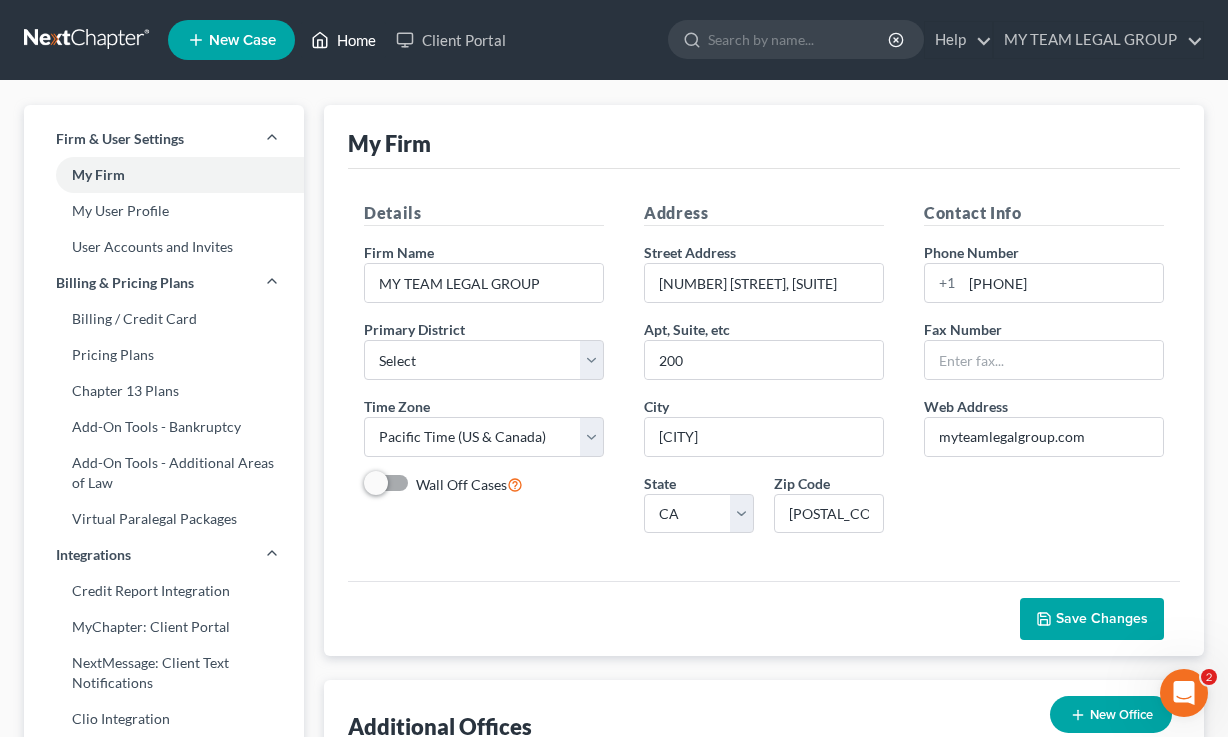 click on "Home" at bounding box center [343, 40] 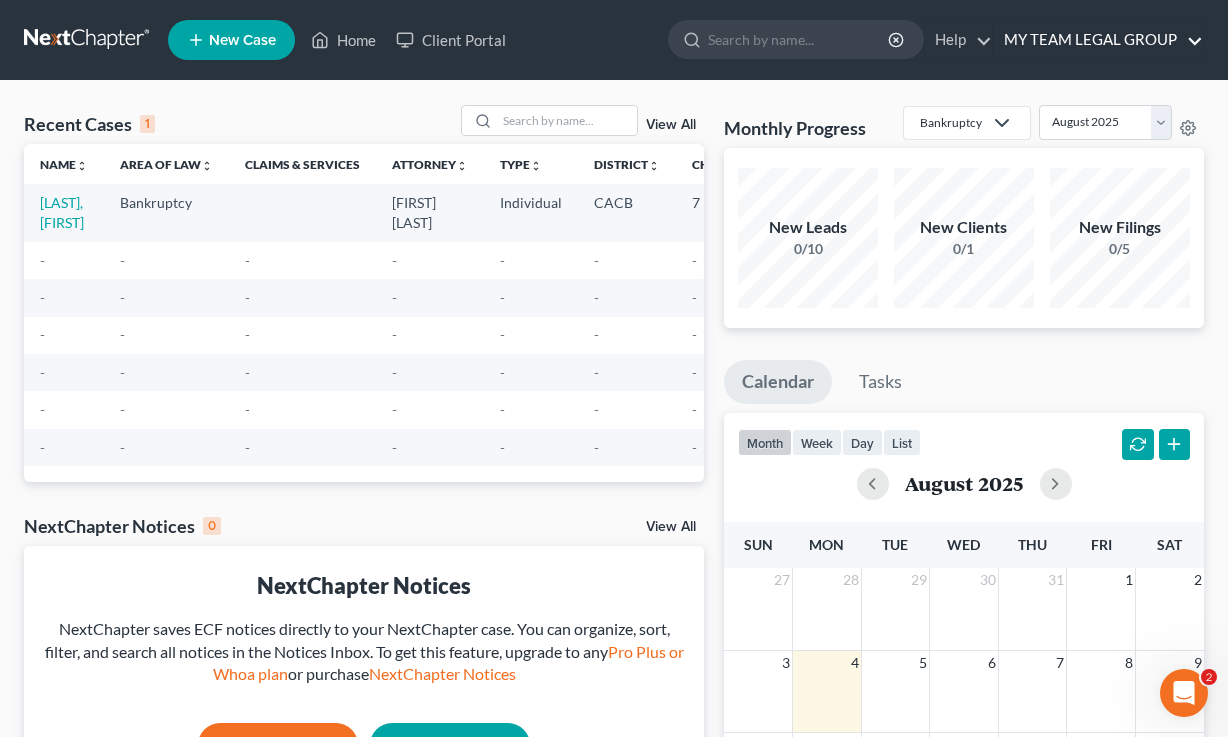 click on "MY TEAM LEGAL GROUP" at bounding box center [1098, 40] 